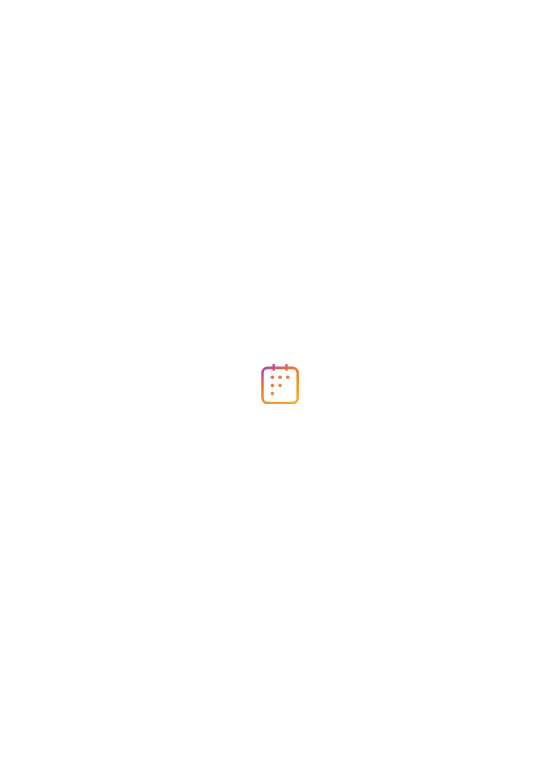 scroll, scrollTop: 0, scrollLeft: 0, axis: both 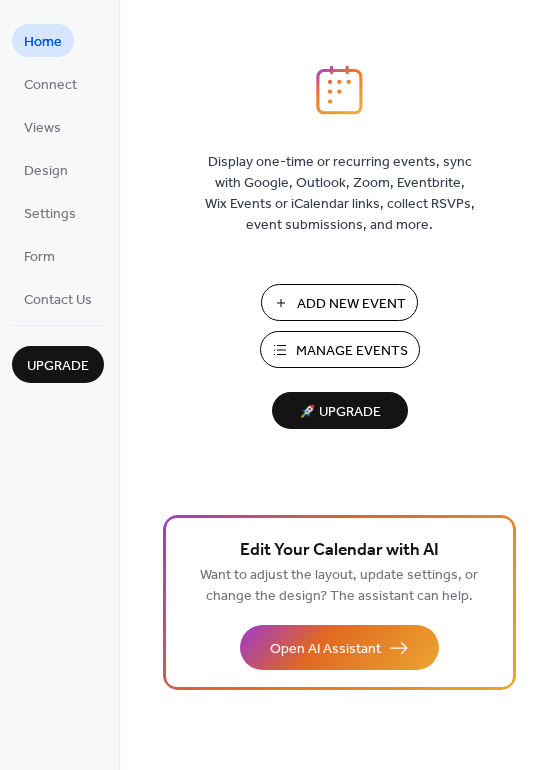 click on "Add New Event" at bounding box center (351, 304) 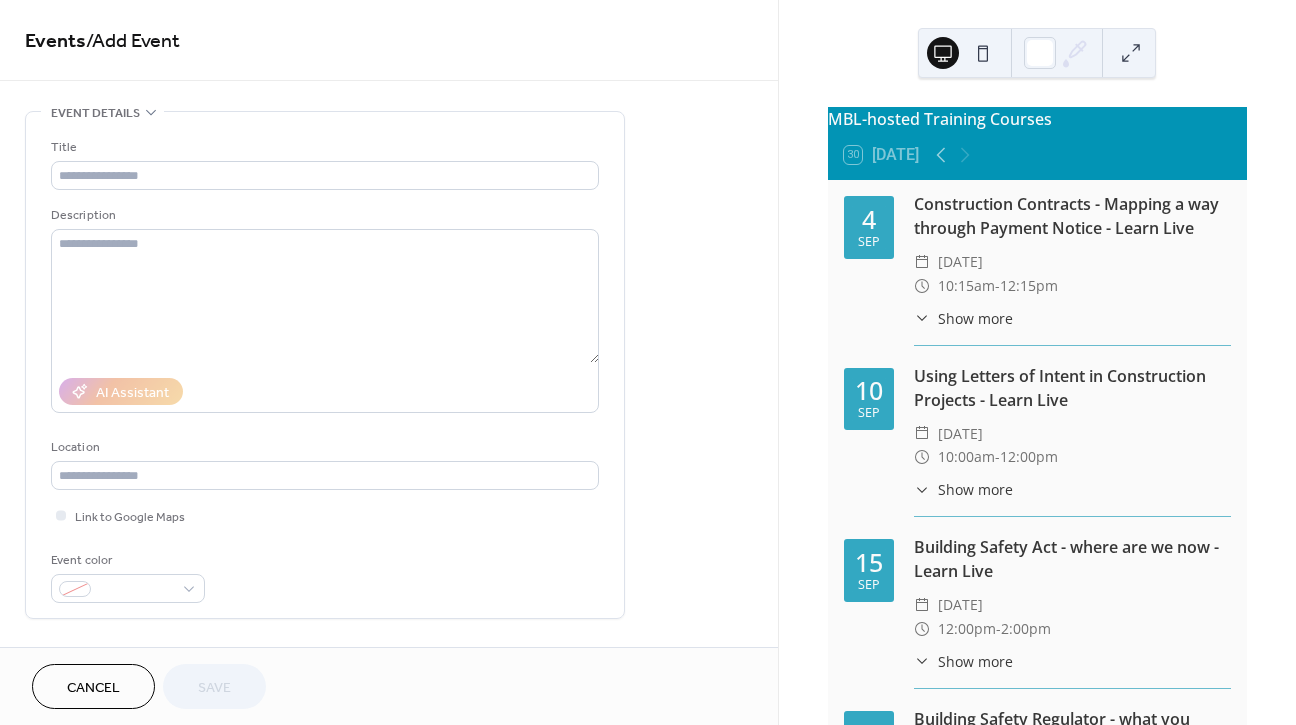scroll, scrollTop: 0, scrollLeft: 0, axis: both 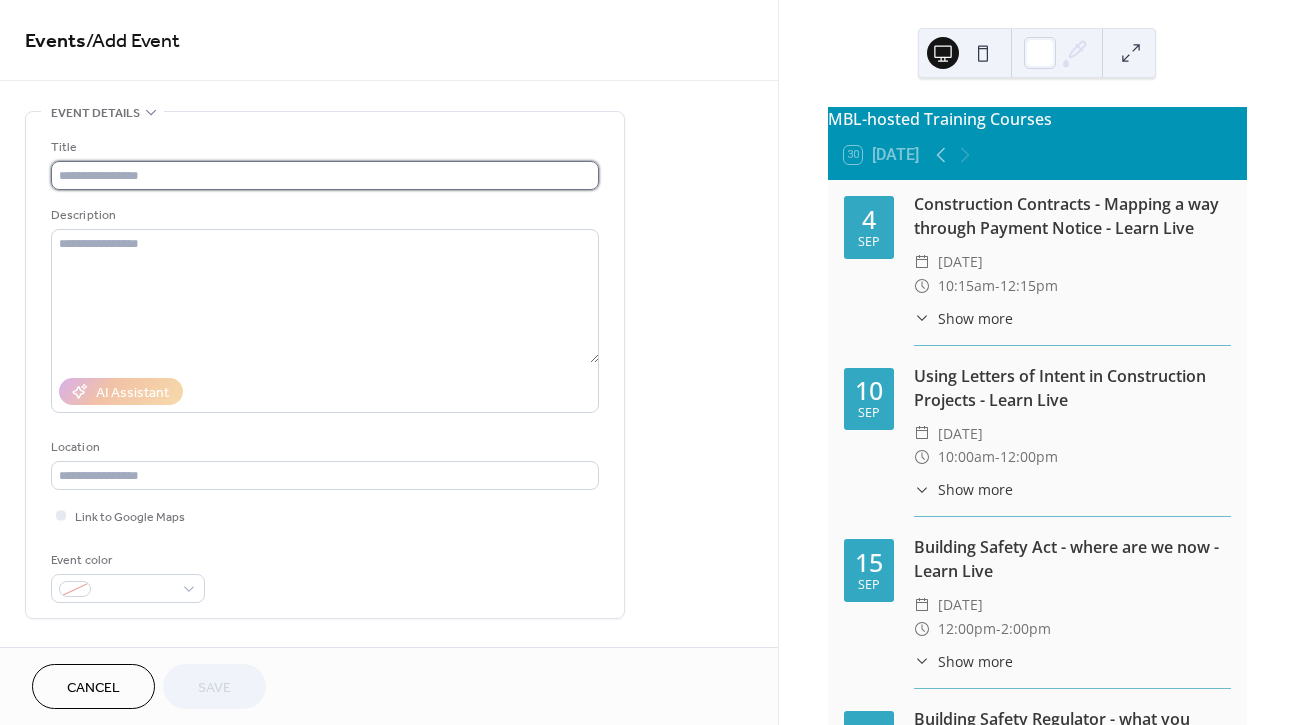 click at bounding box center [325, 175] 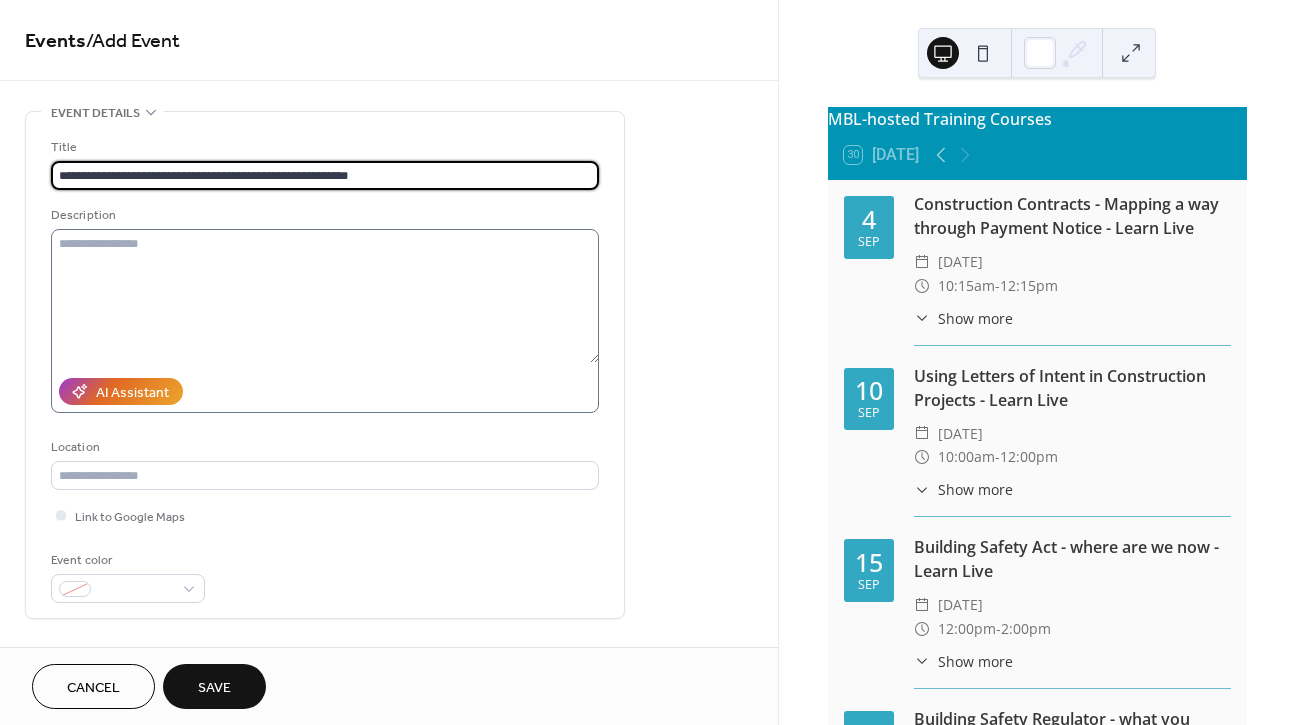 type on "**********" 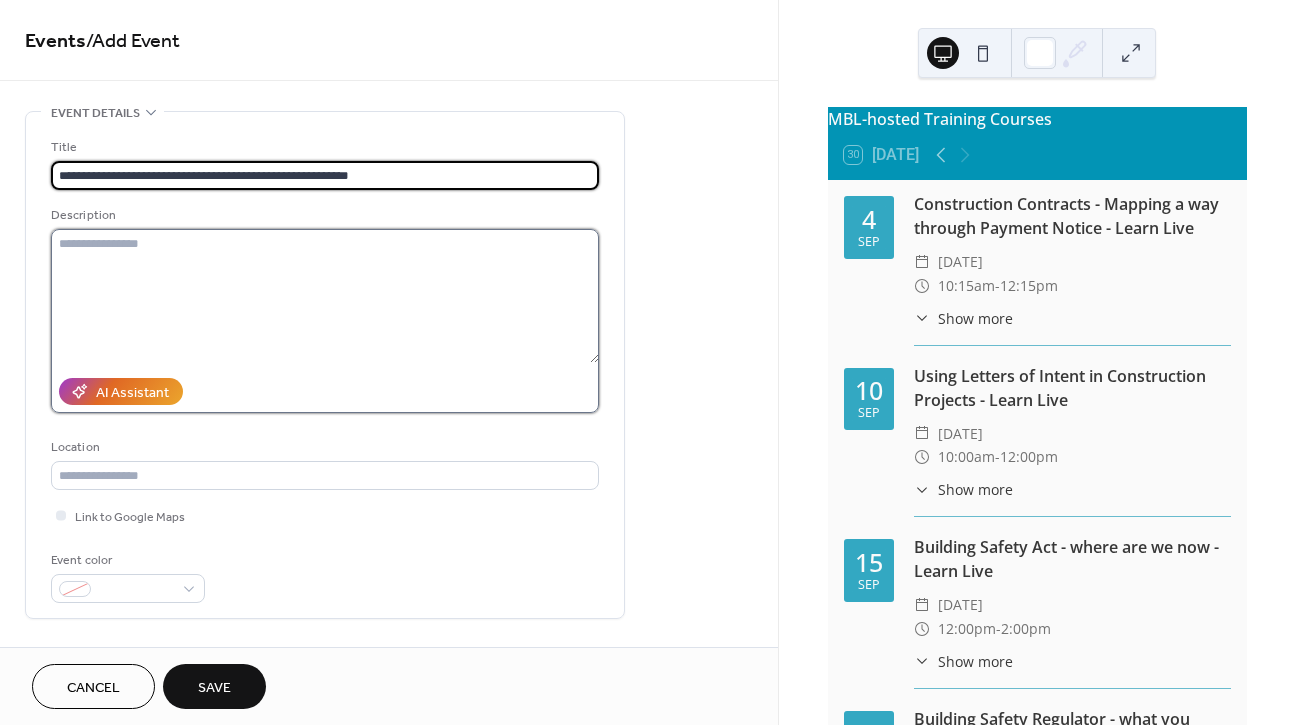 click at bounding box center (325, 296) 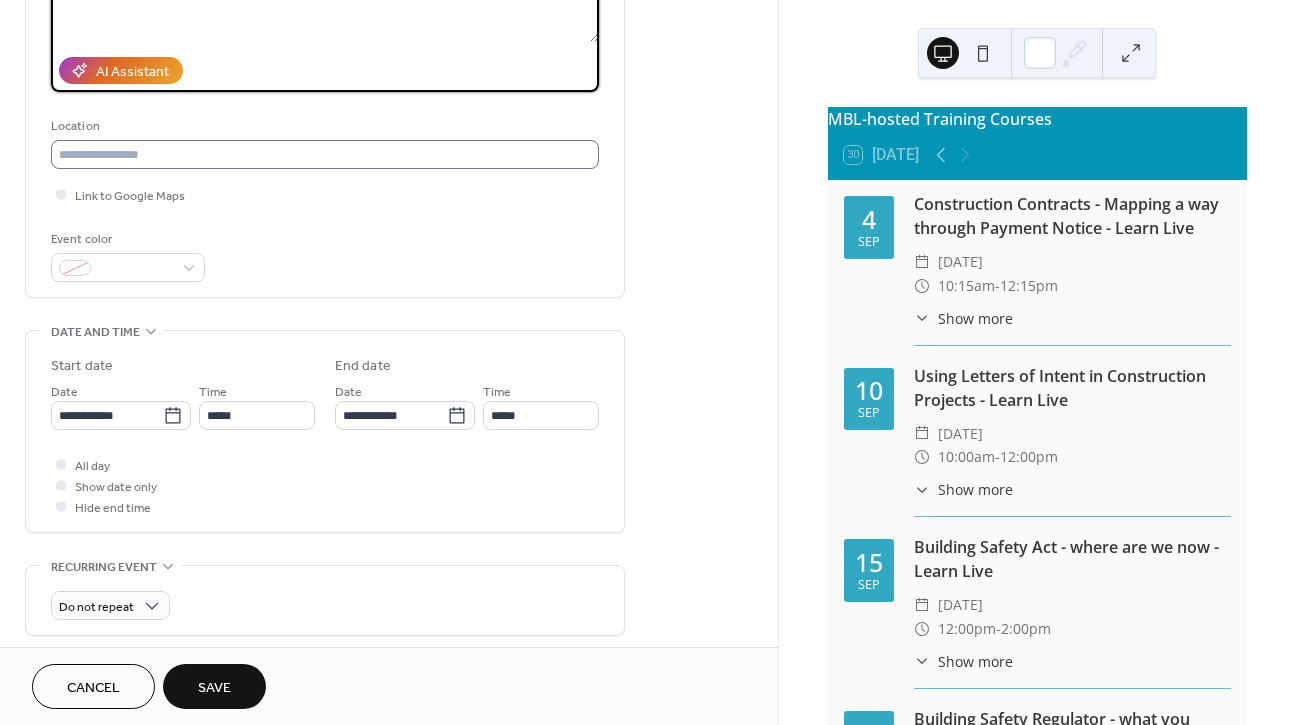 scroll, scrollTop: 323, scrollLeft: 0, axis: vertical 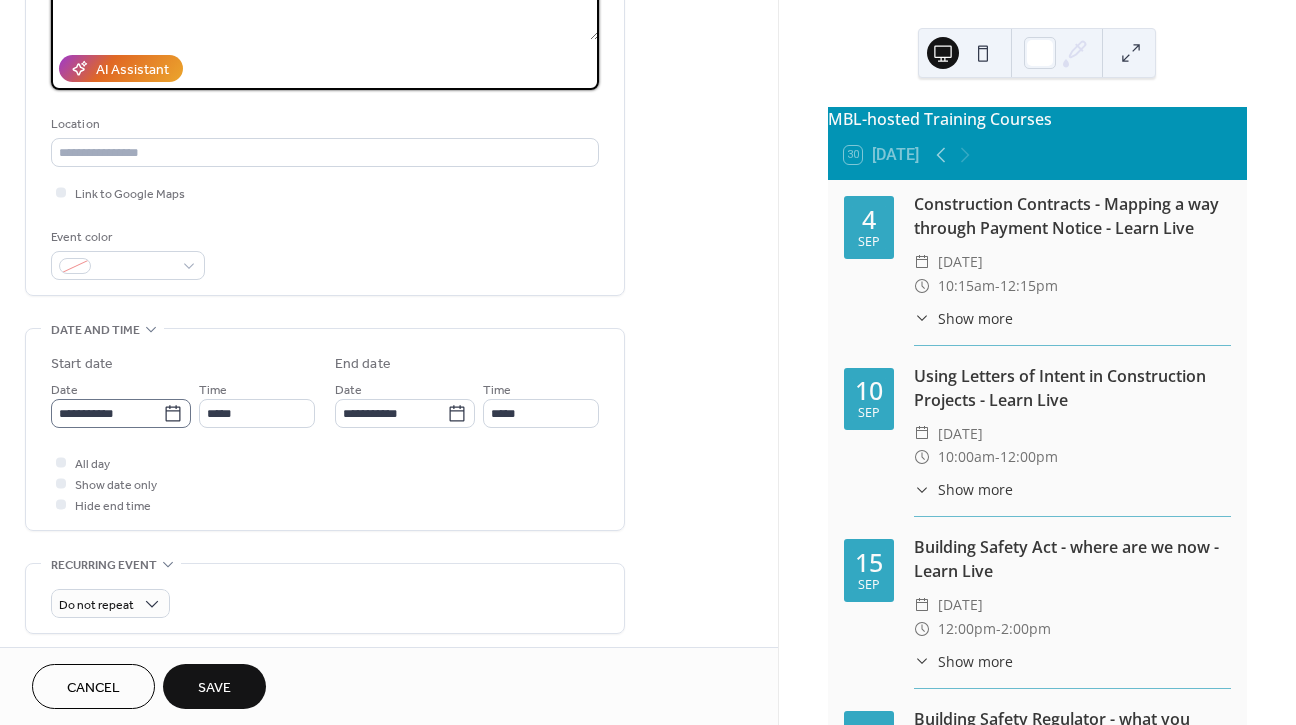 type on "**********" 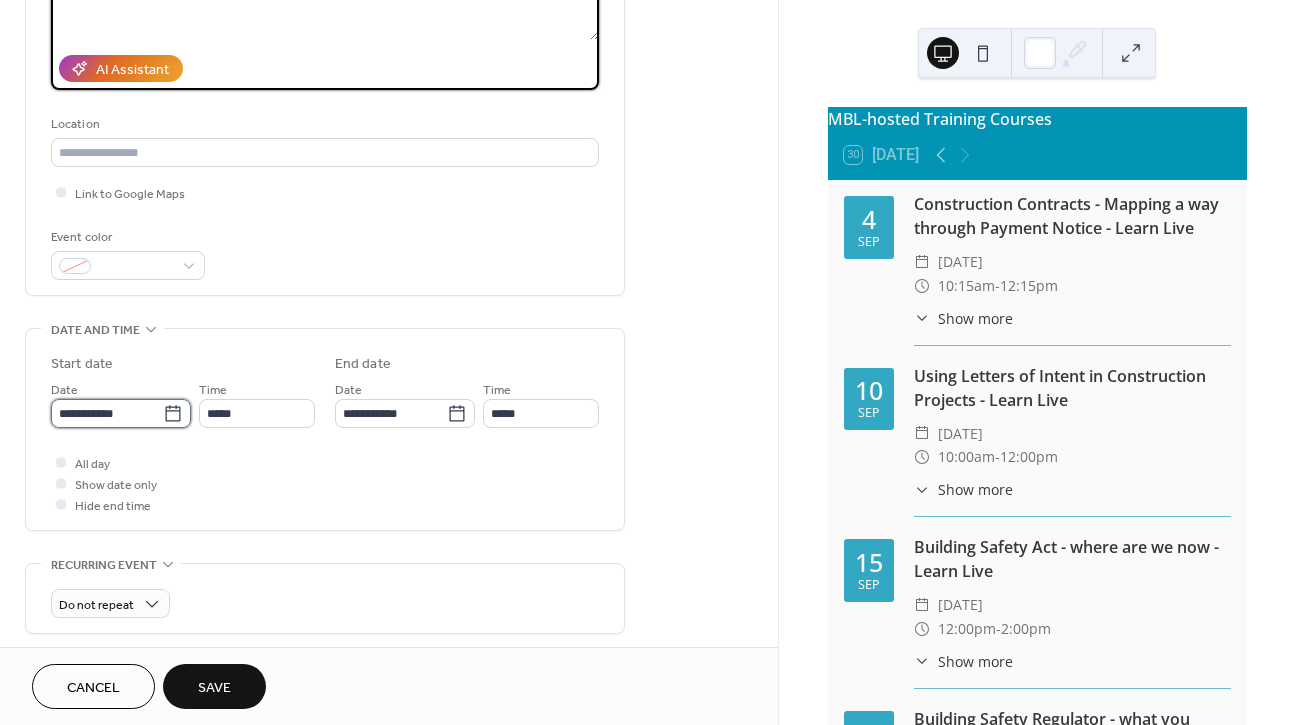 click on "**********" at bounding box center [107, 413] 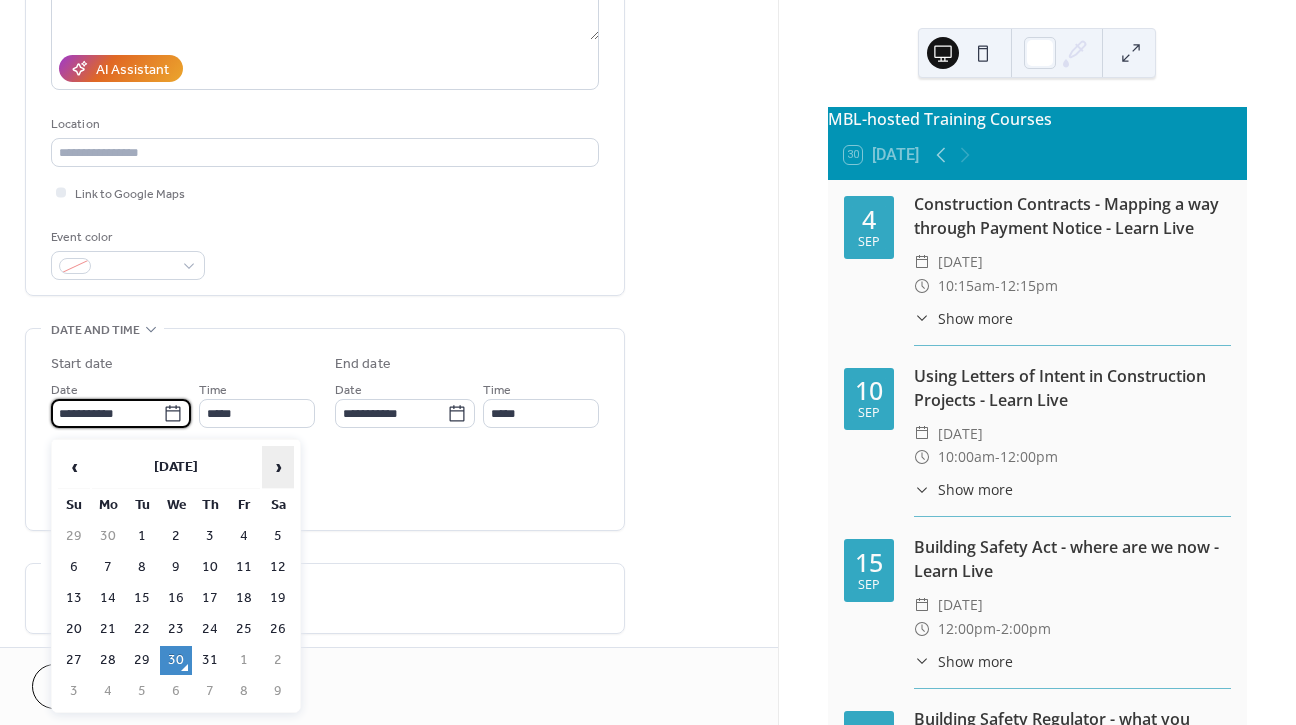click on "›" at bounding box center (278, 467) 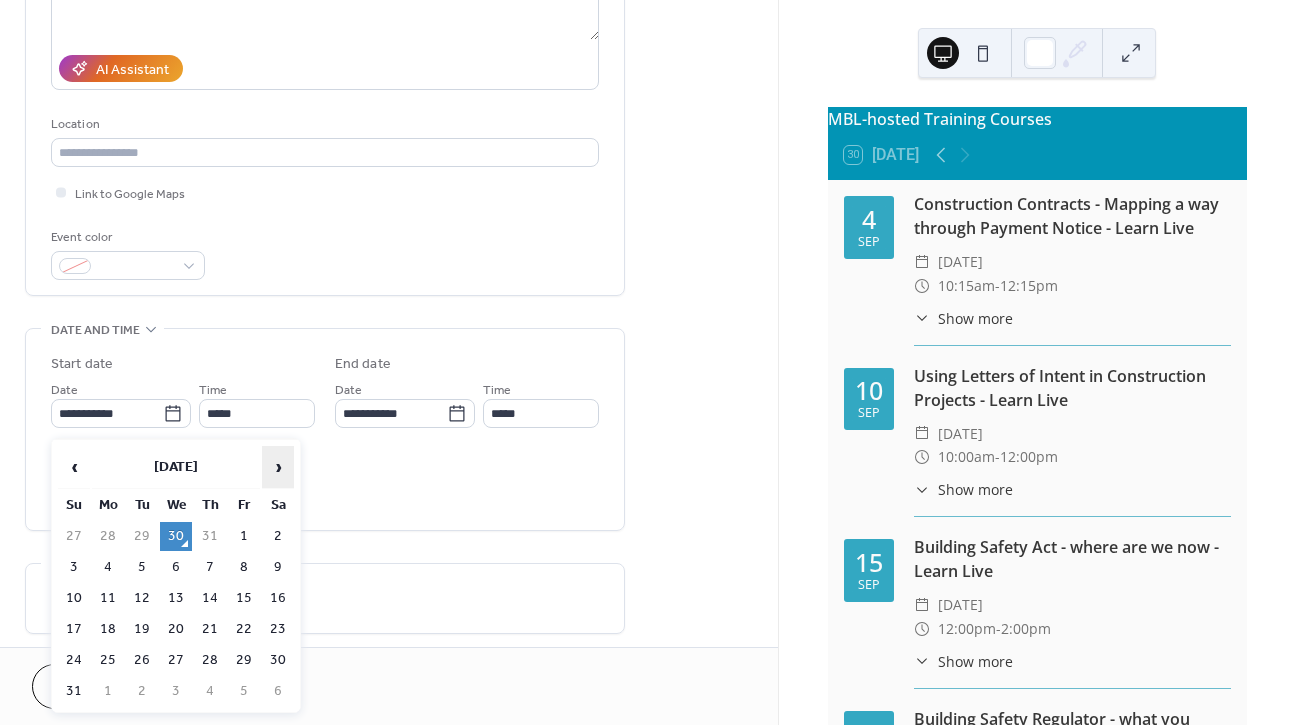 click on "›" at bounding box center [278, 467] 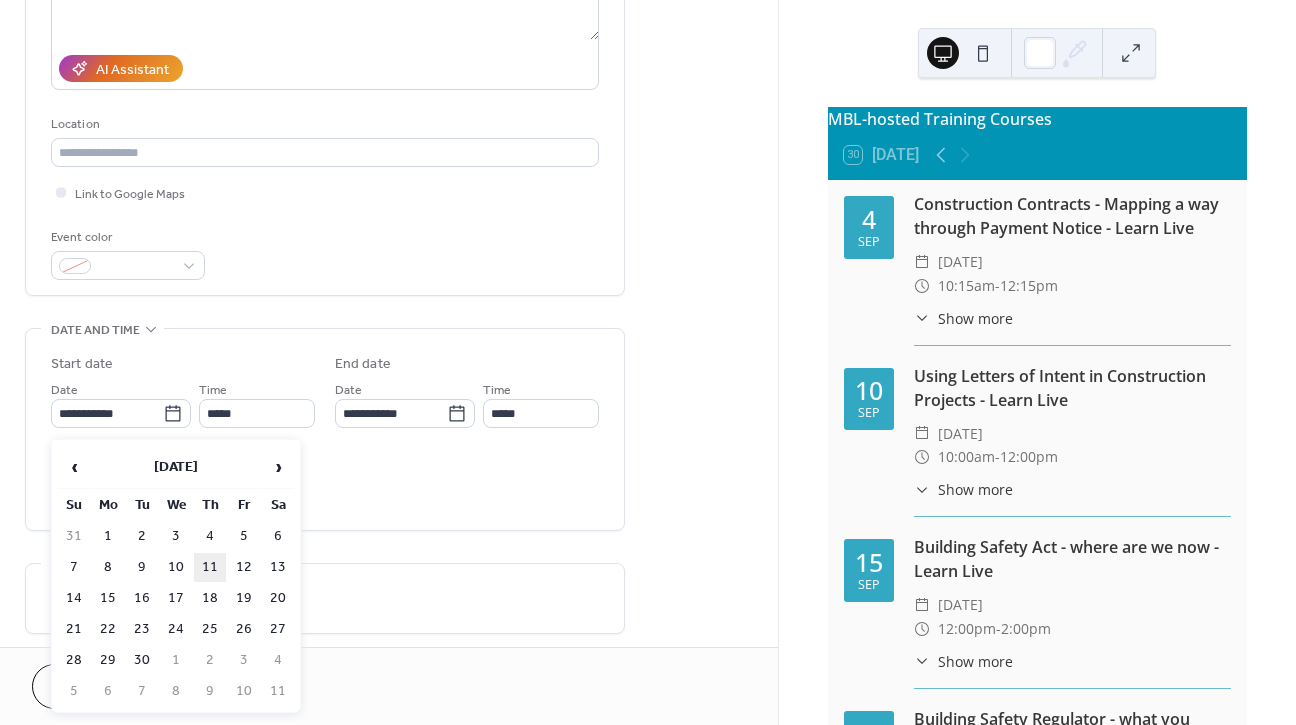 click on "11" at bounding box center (210, 567) 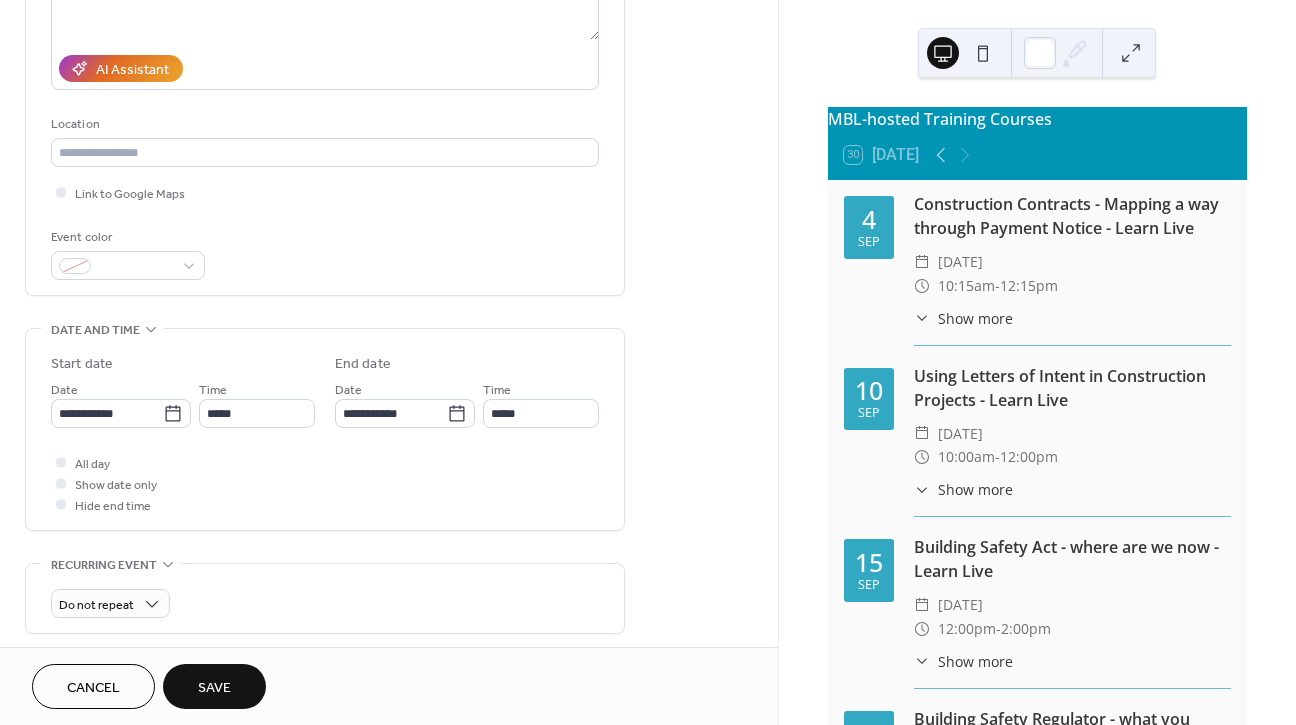 type on "**********" 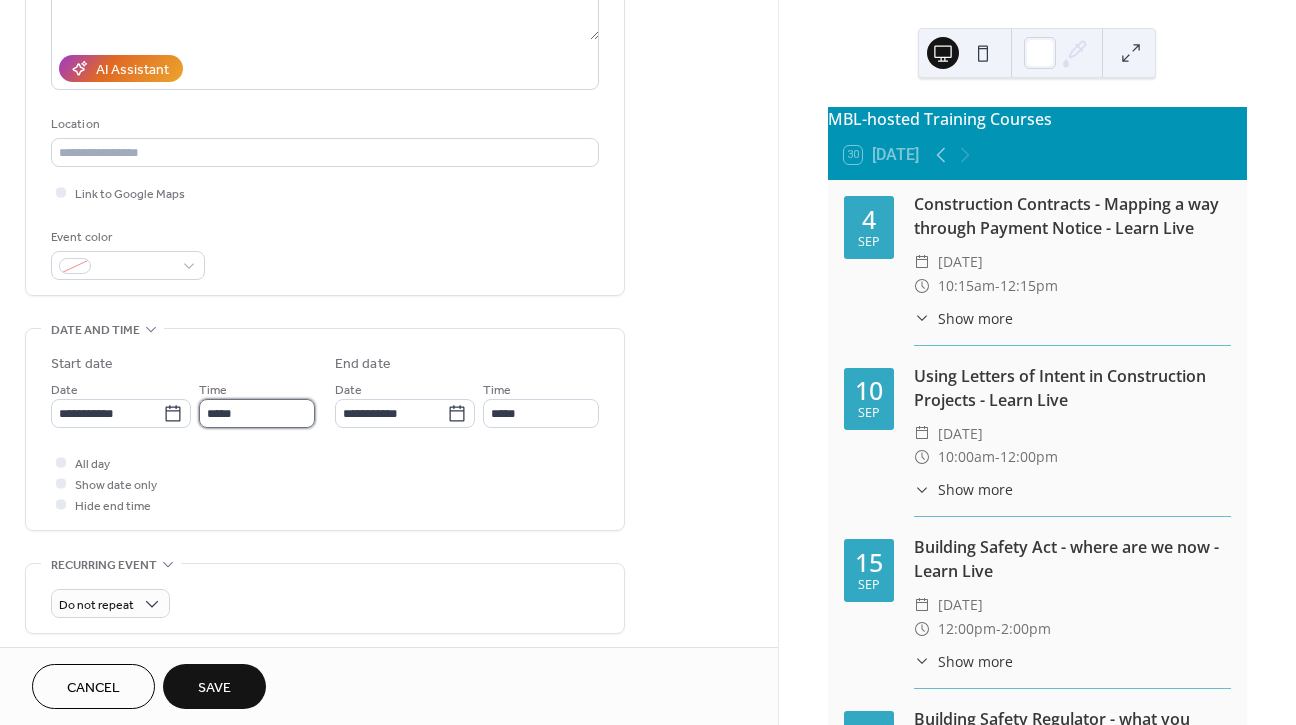 click on "*****" at bounding box center (257, 413) 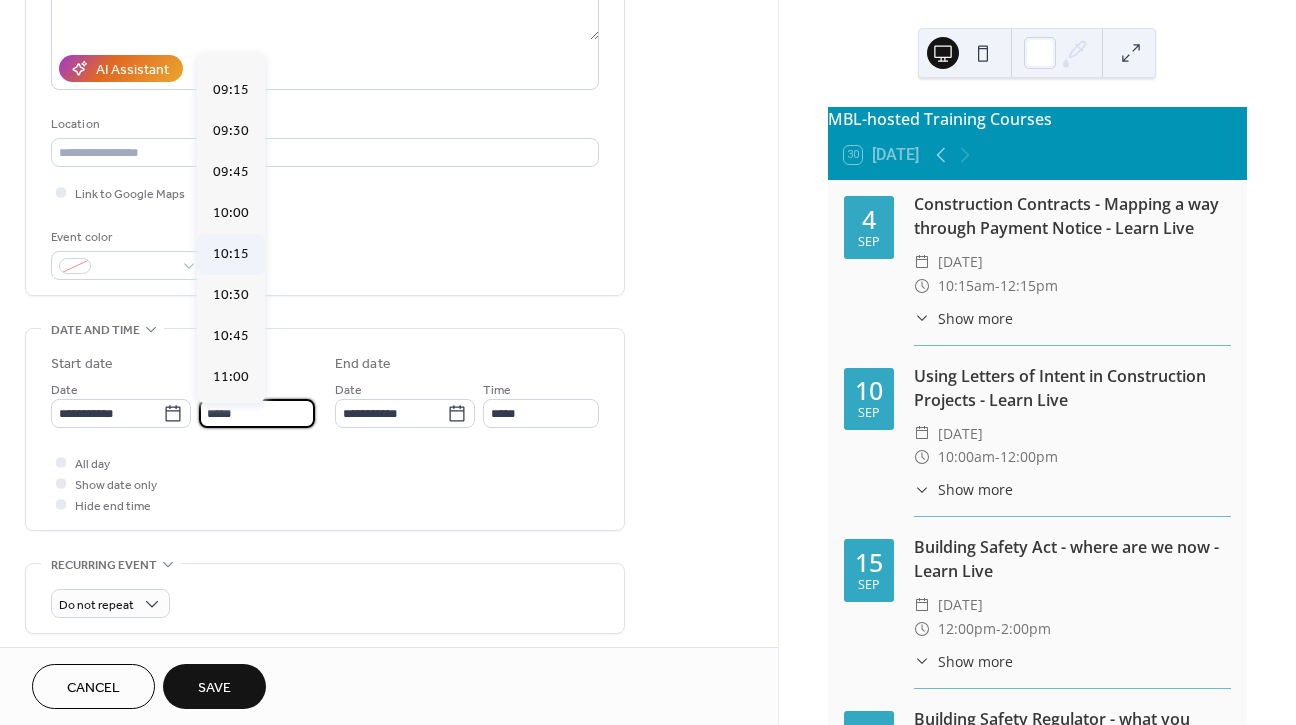 scroll, scrollTop: 1495, scrollLeft: 0, axis: vertical 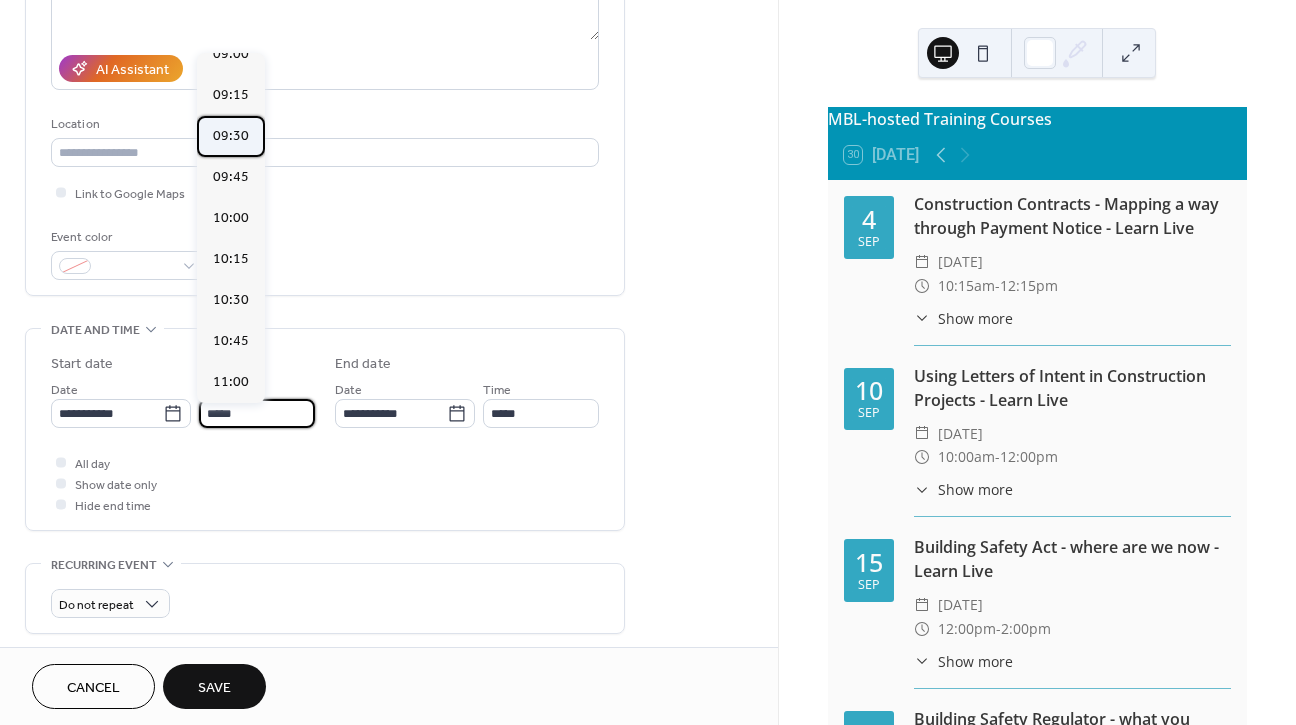 click on "09:30" at bounding box center (231, 136) 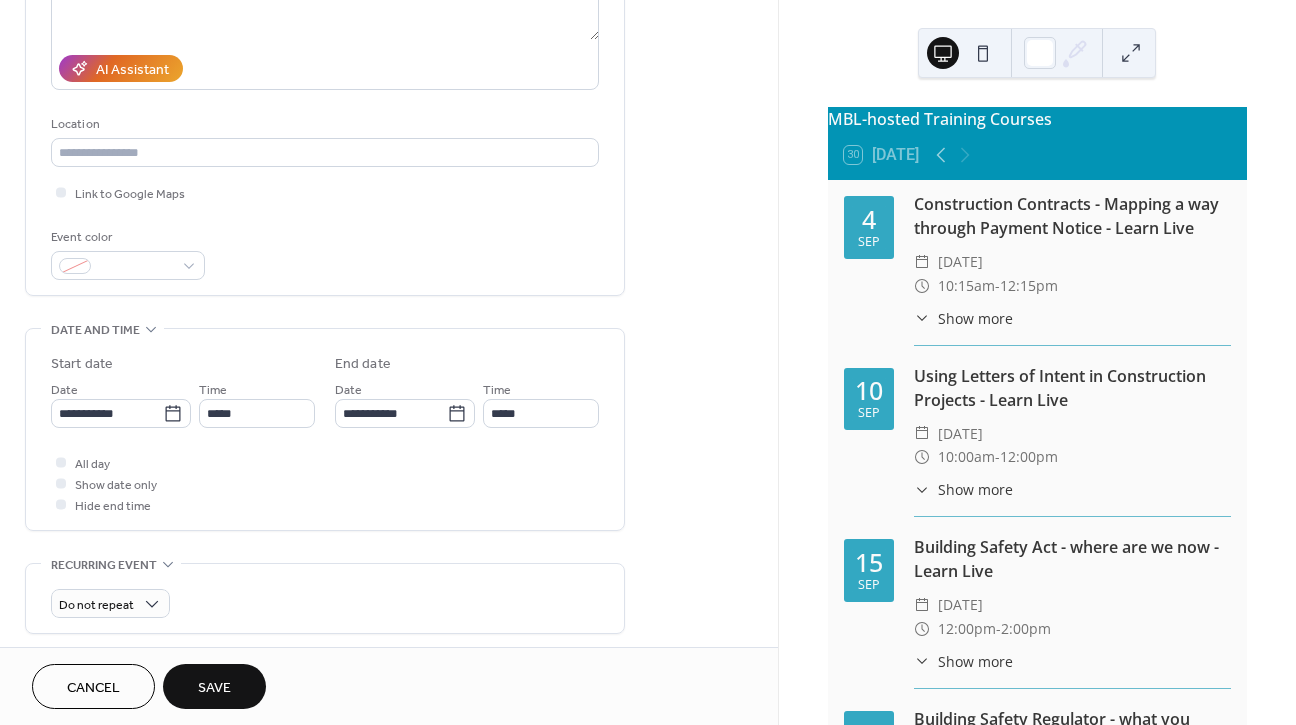 type on "*****" 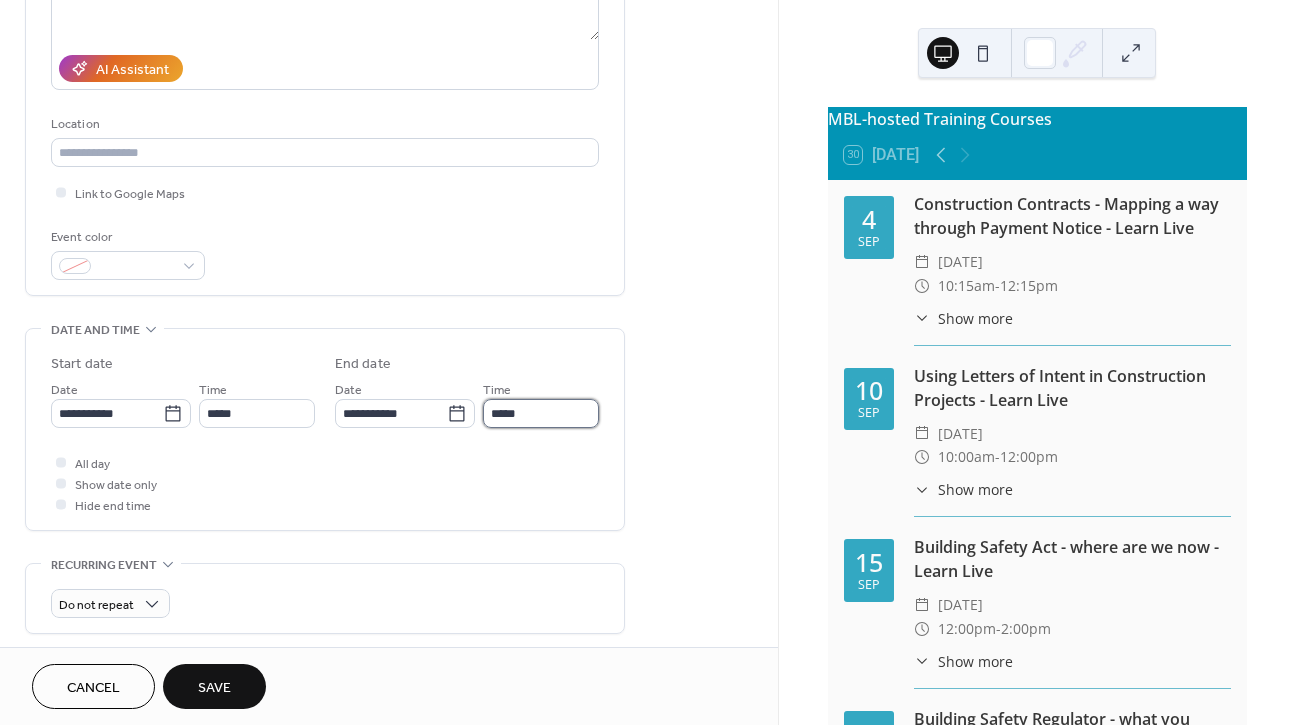 click on "*****" at bounding box center (541, 413) 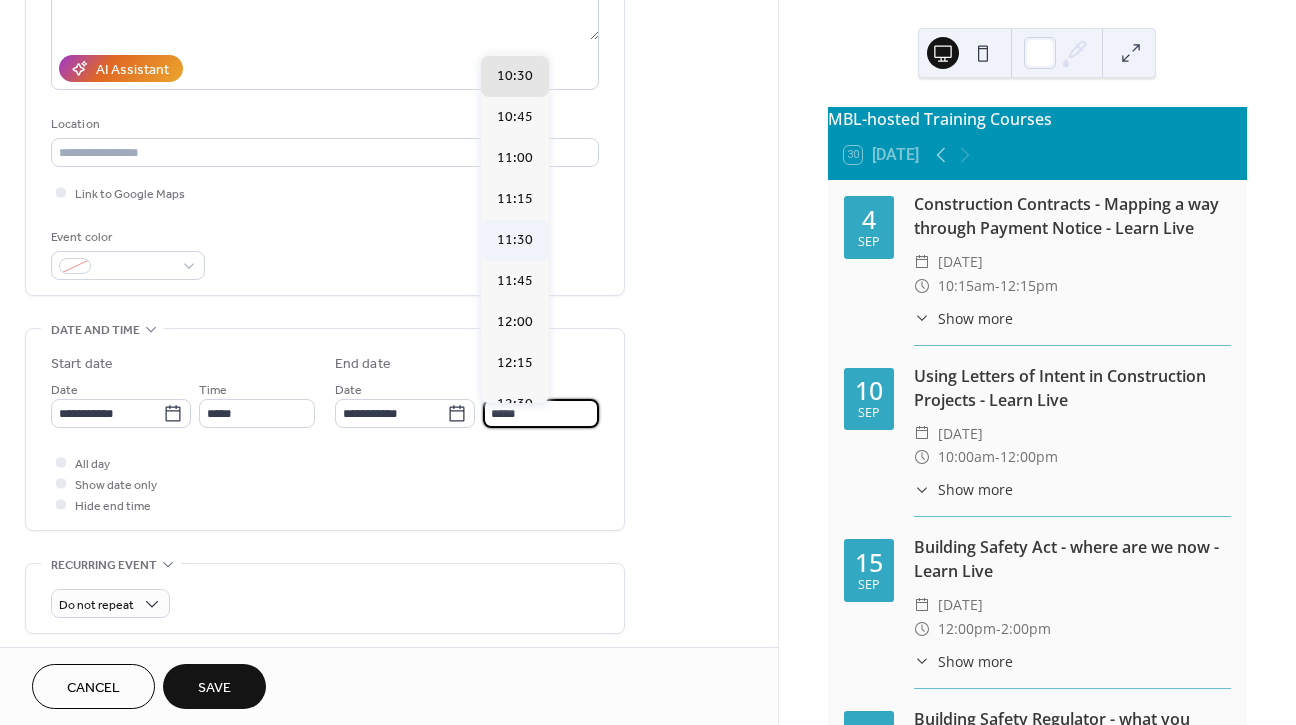 scroll, scrollTop: 125, scrollLeft: 0, axis: vertical 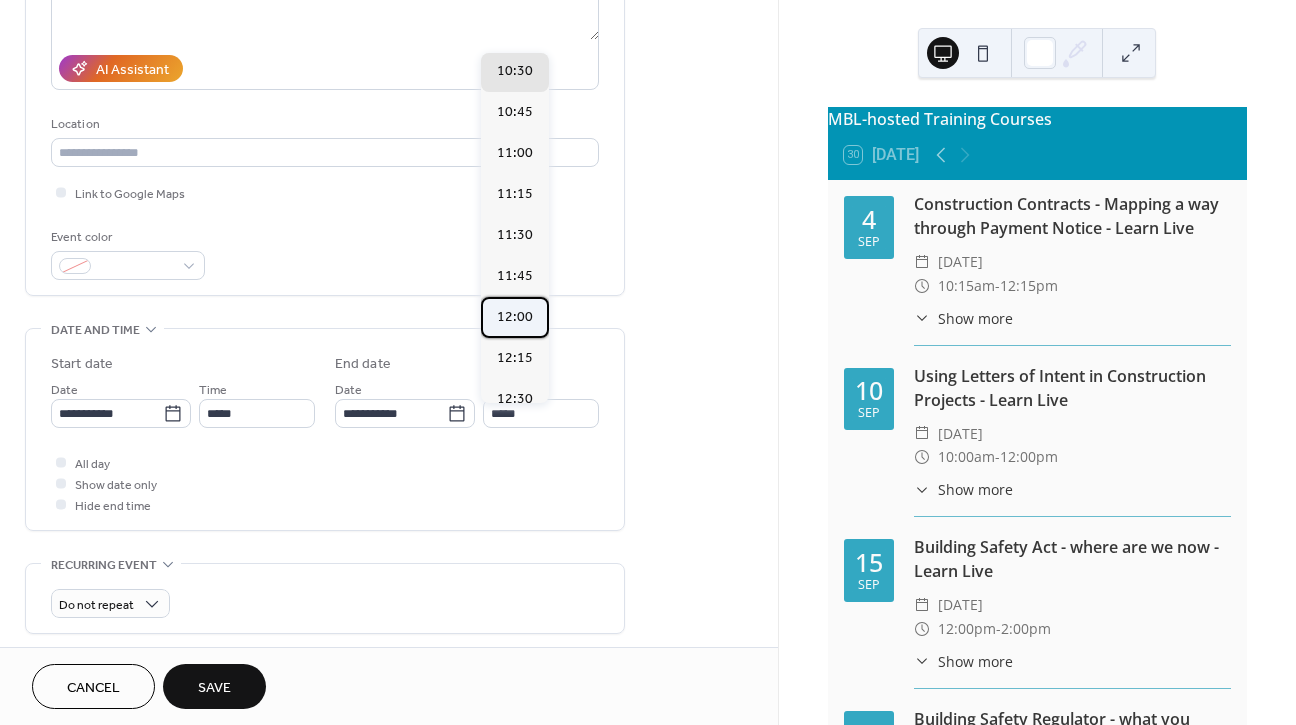 click on "12:00" at bounding box center [515, 317] 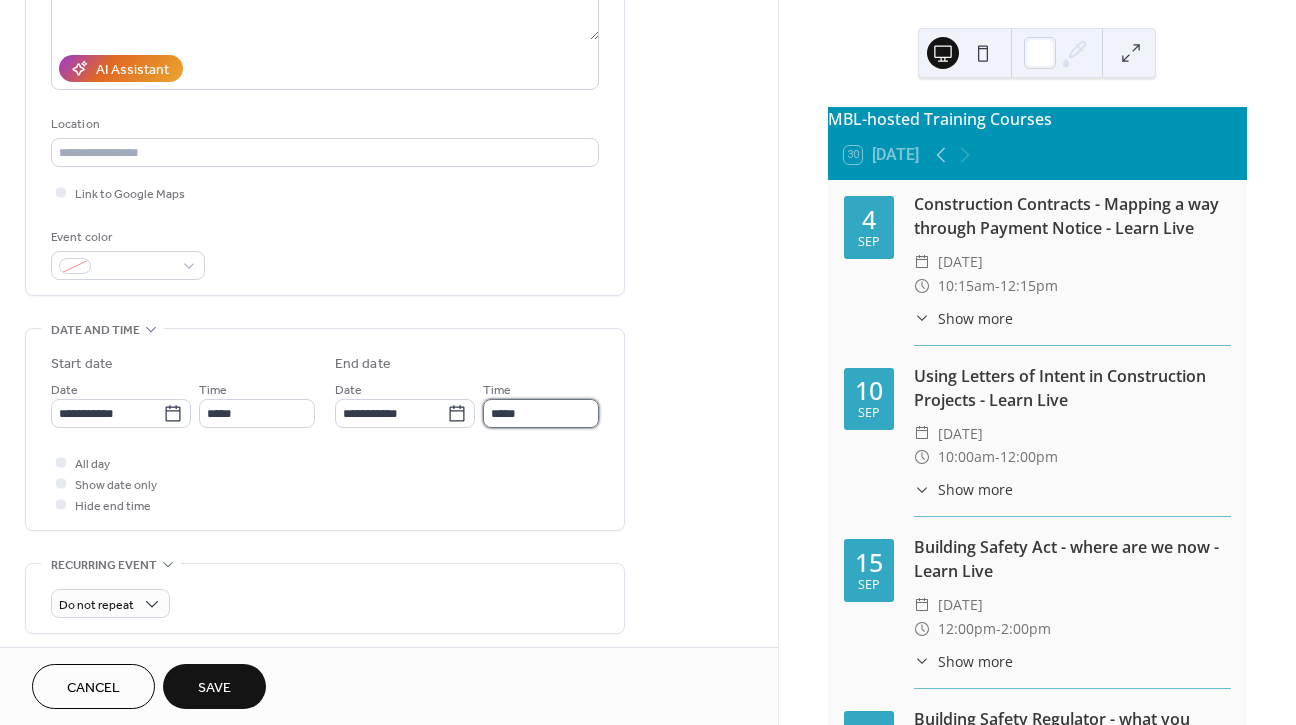click on "*****" at bounding box center (541, 413) 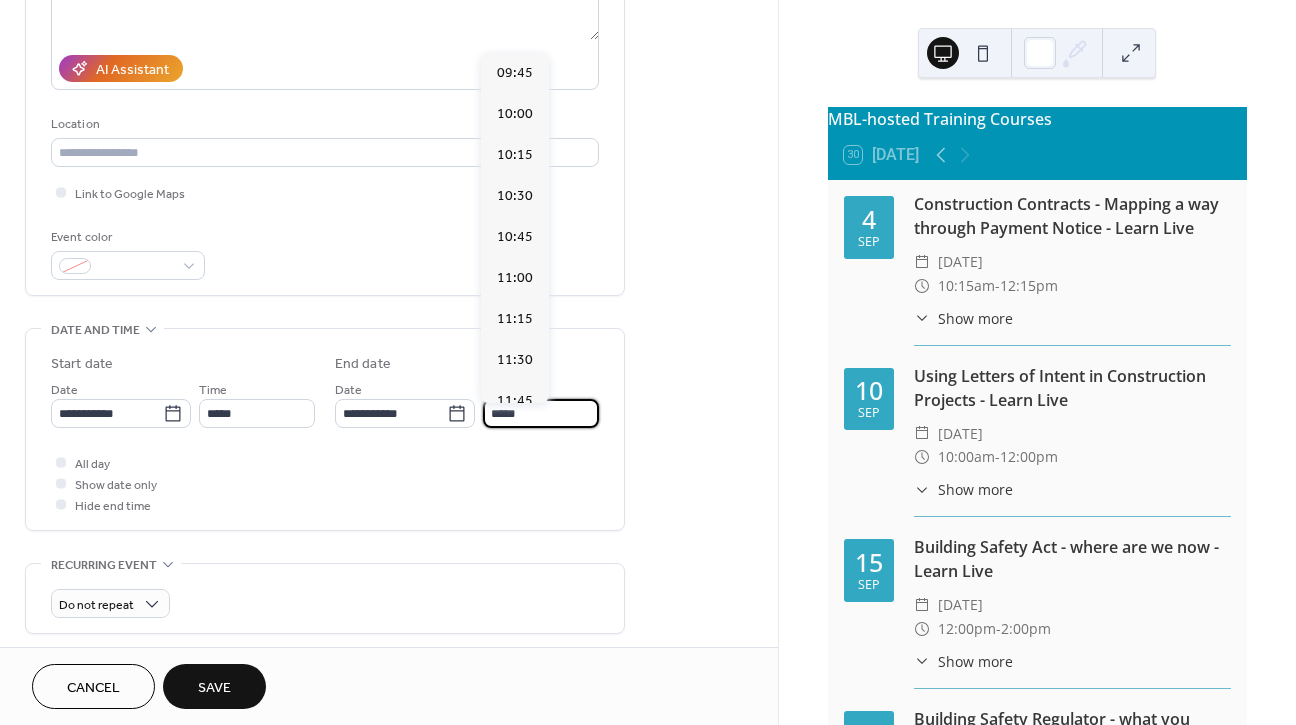 scroll, scrollTop: 369, scrollLeft: 0, axis: vertical 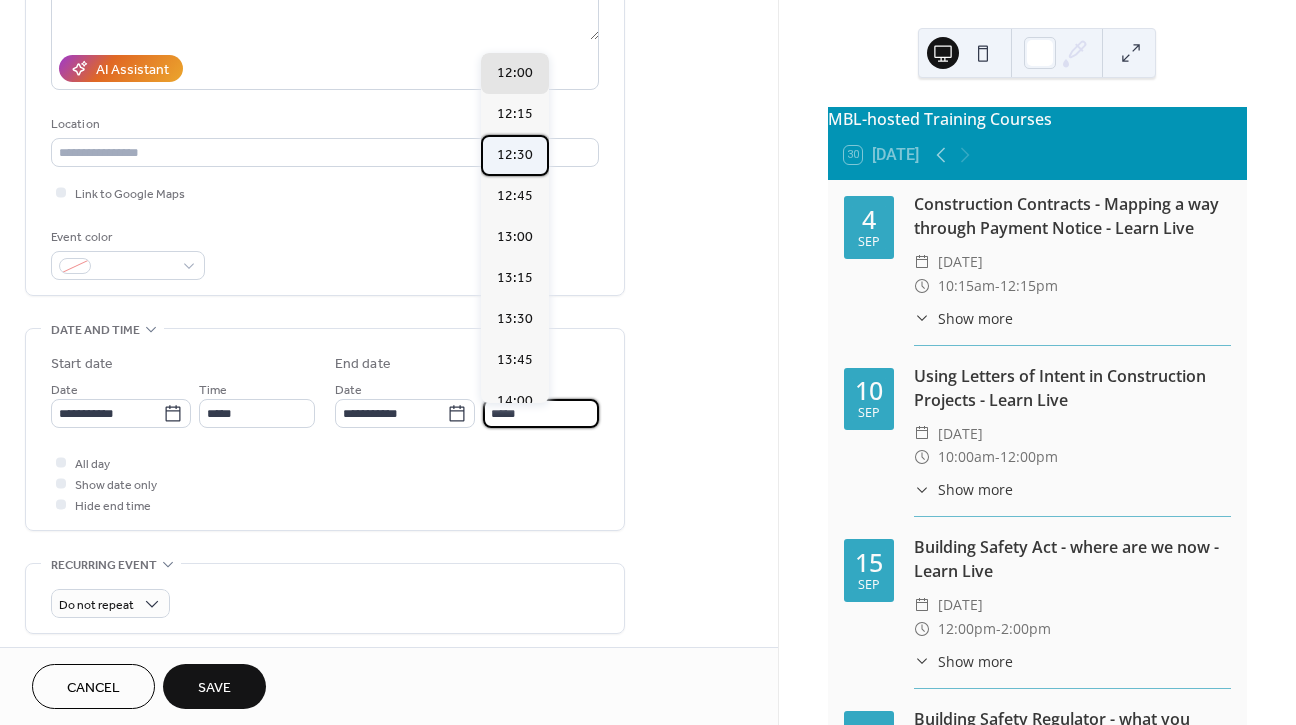 click on "12:30" at bounding box center (515, 155) 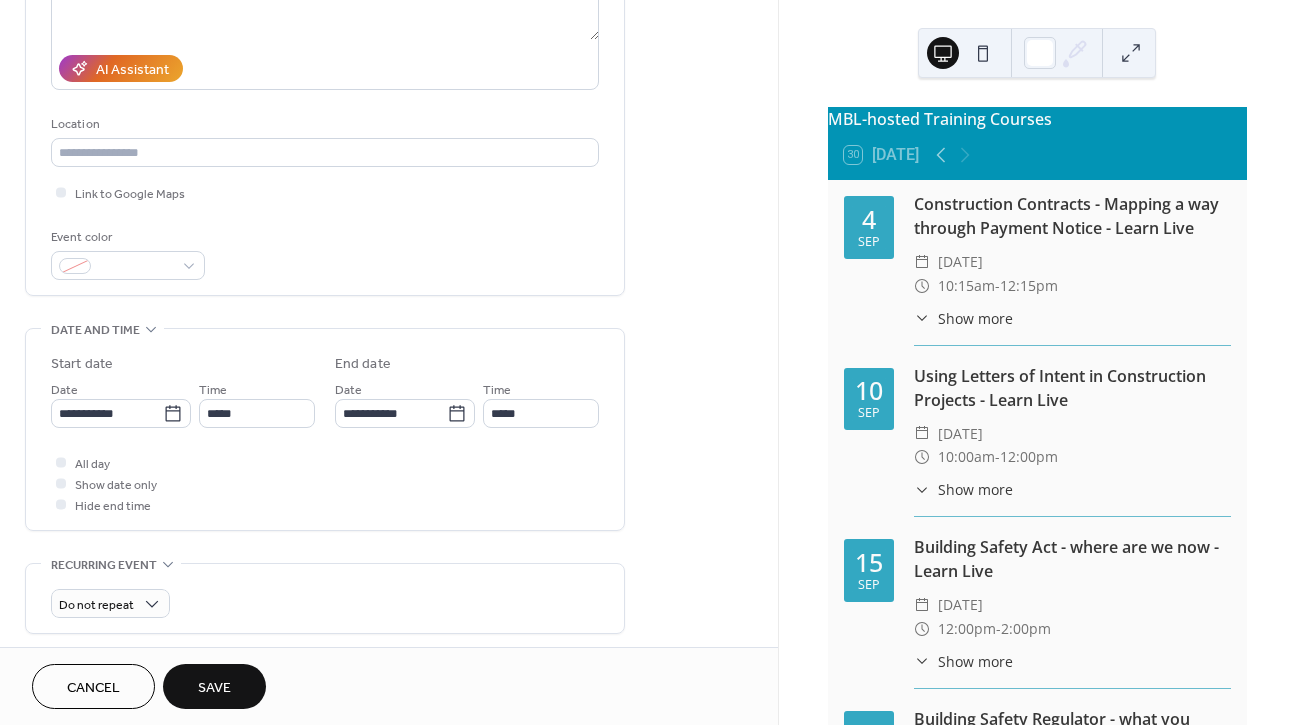 type on "*****" 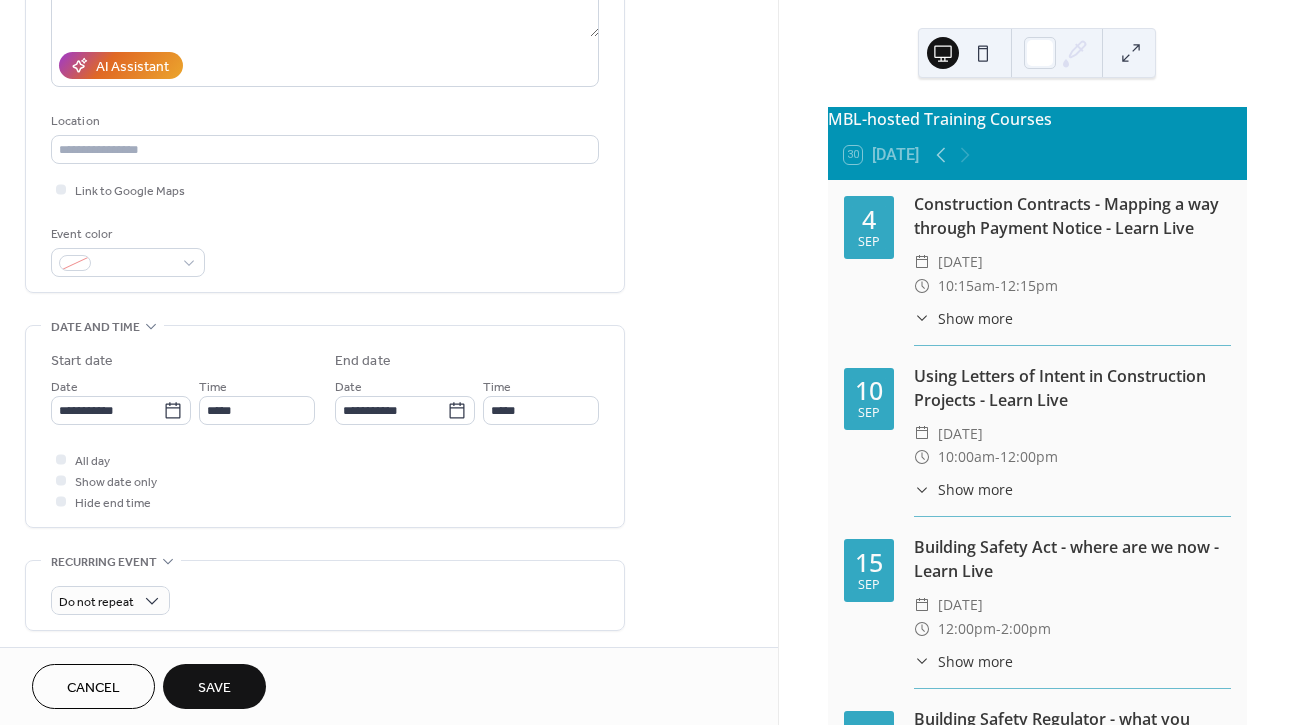 scroll, scrollTop: 332, scrollLeft: 0, axis: vertical 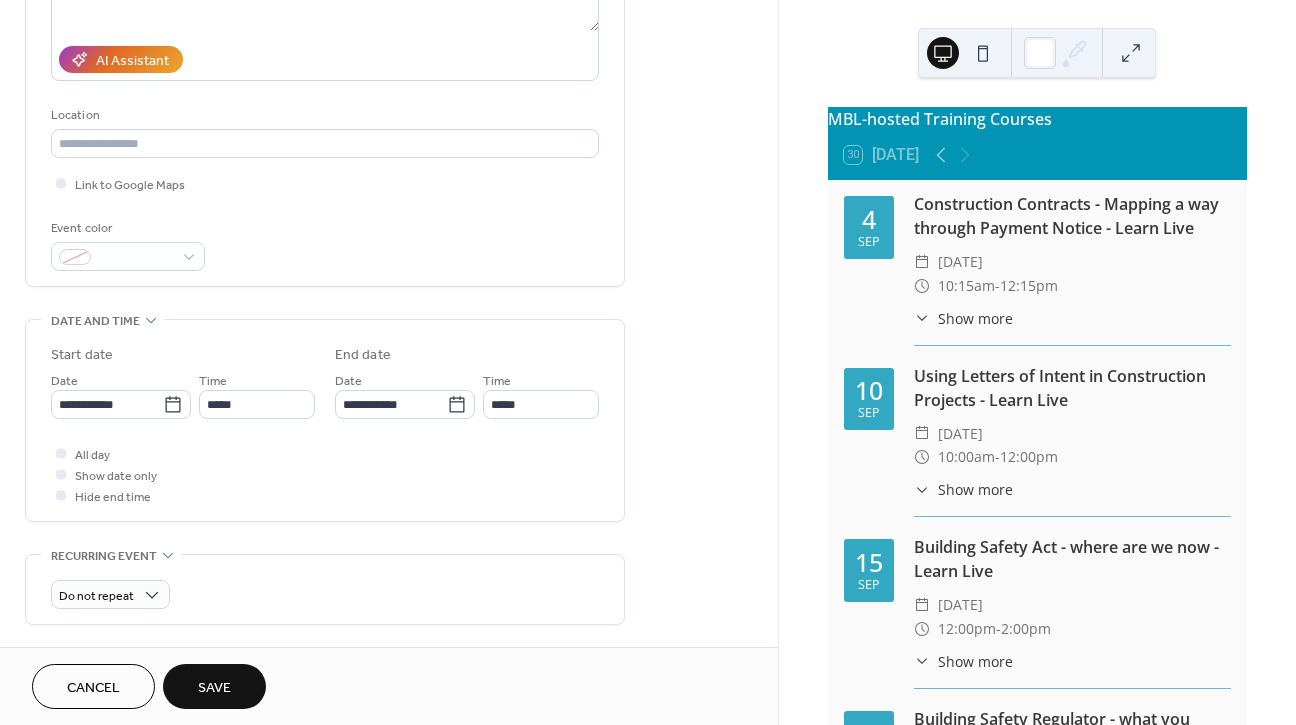 click on "Save" at bounding box center [214, 688] 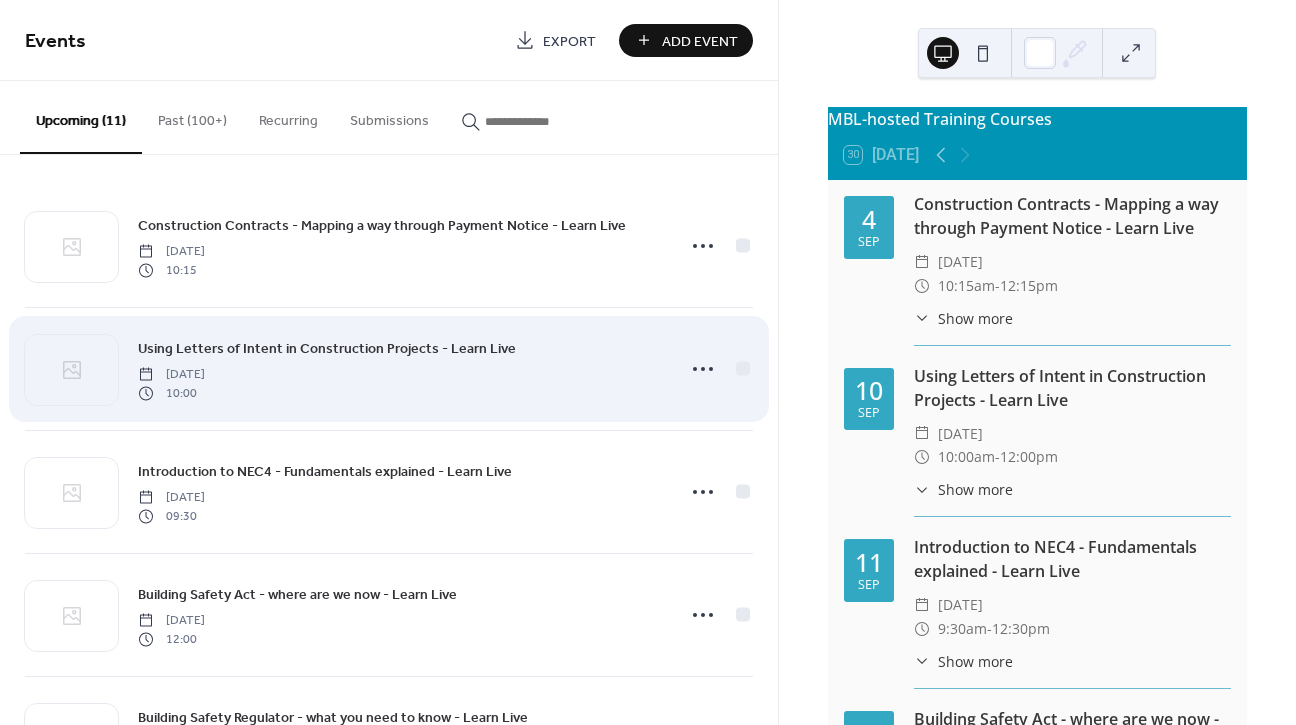 scroll, scrollTop: 0, scrollLeft: 0, axis: both 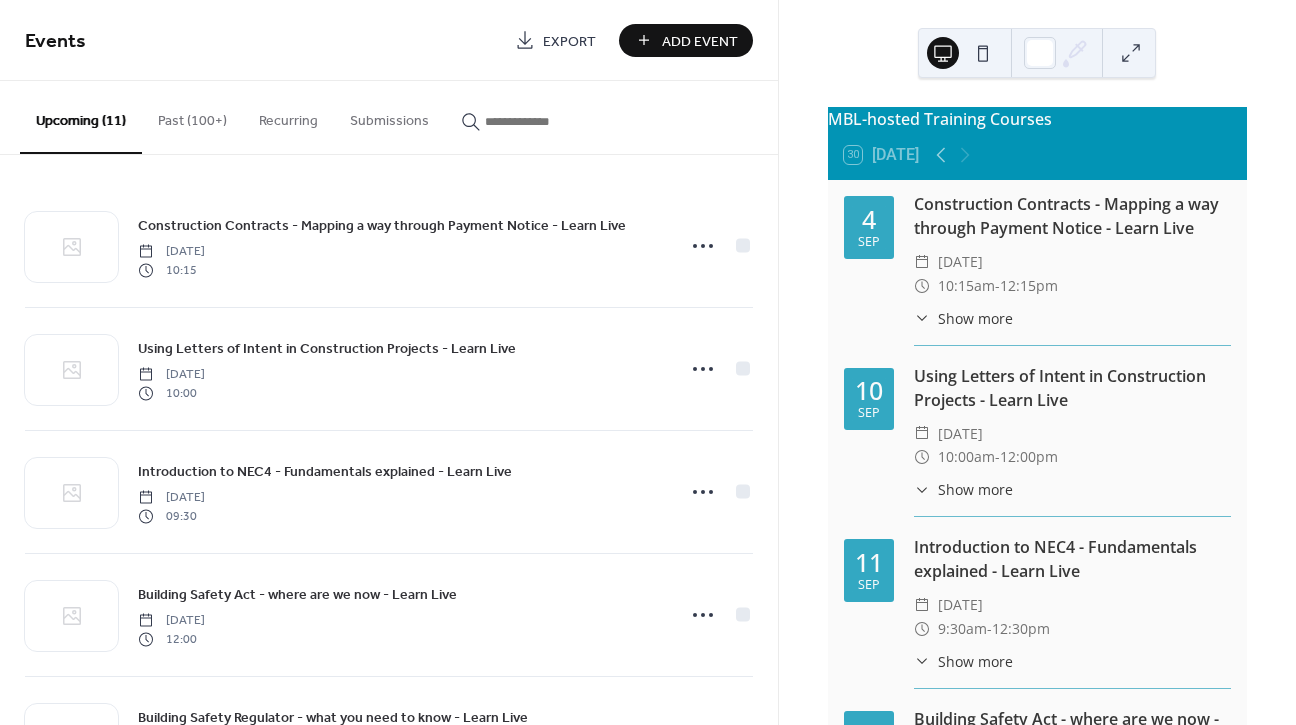 click on "Add Event" at bounding box center (700, 41) 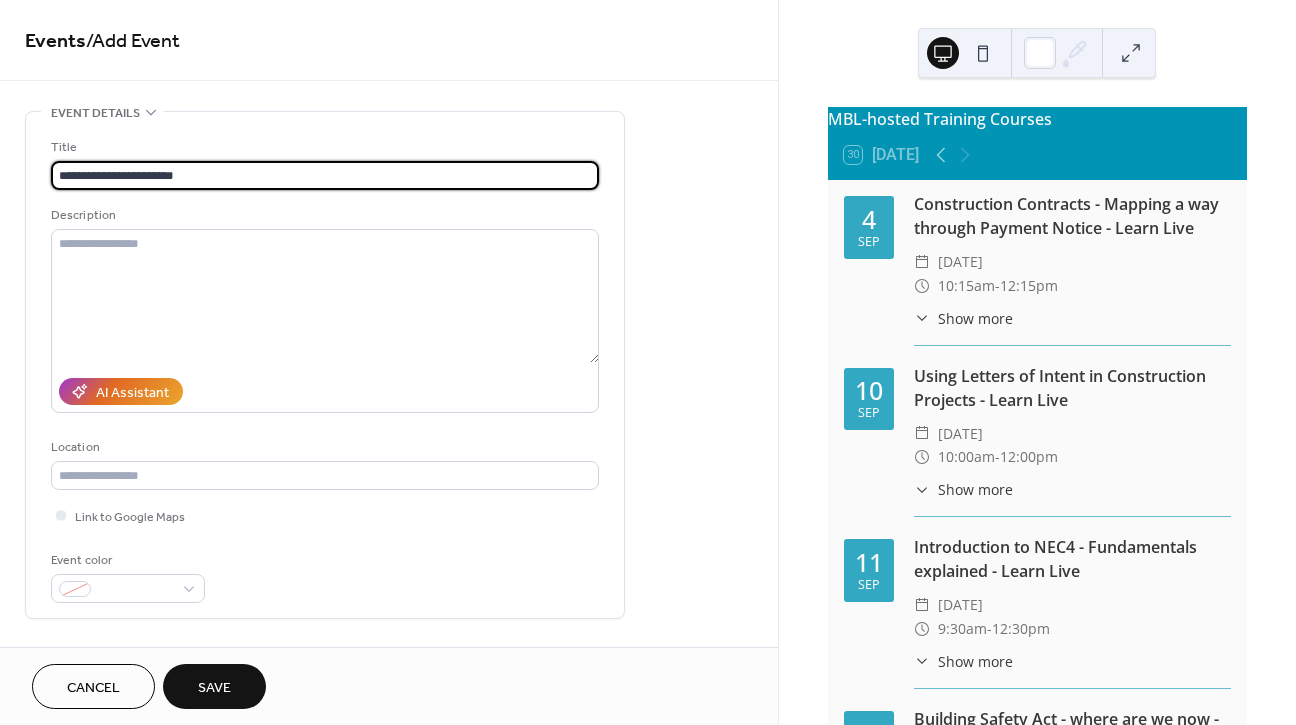 click on "**********" at bounding box center (325, 175) 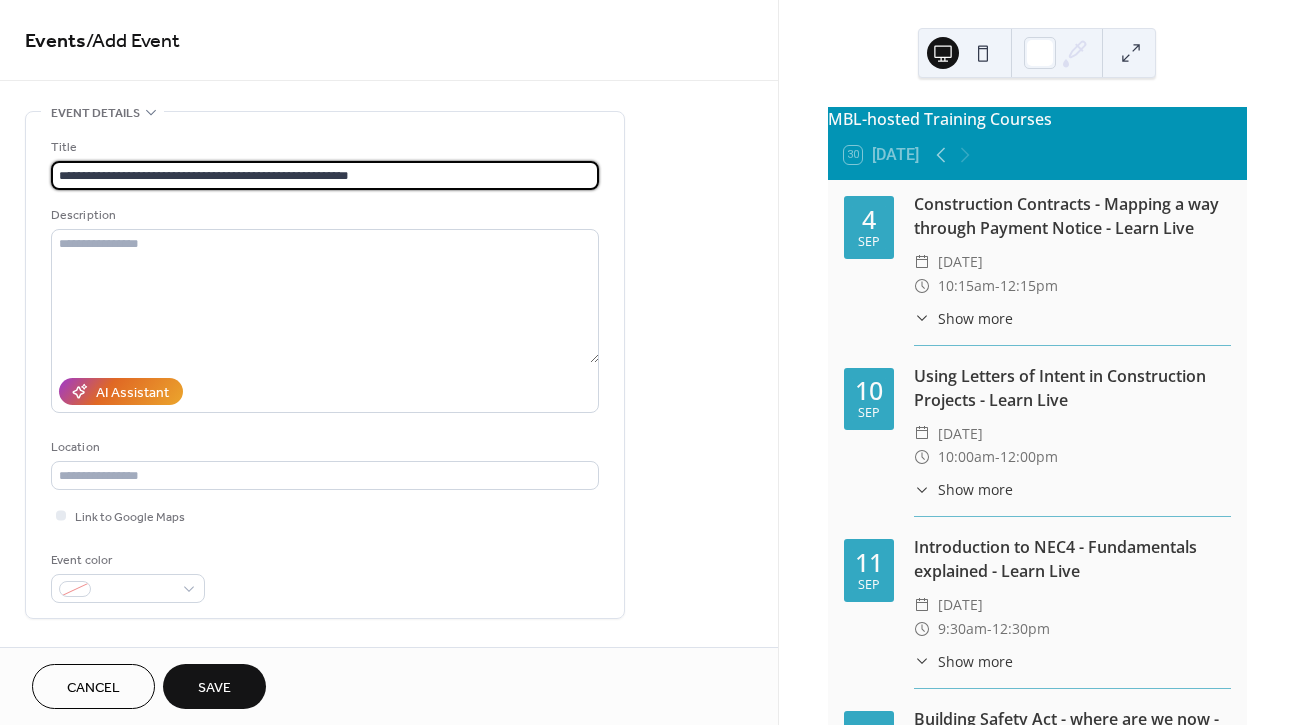 type on "**********" 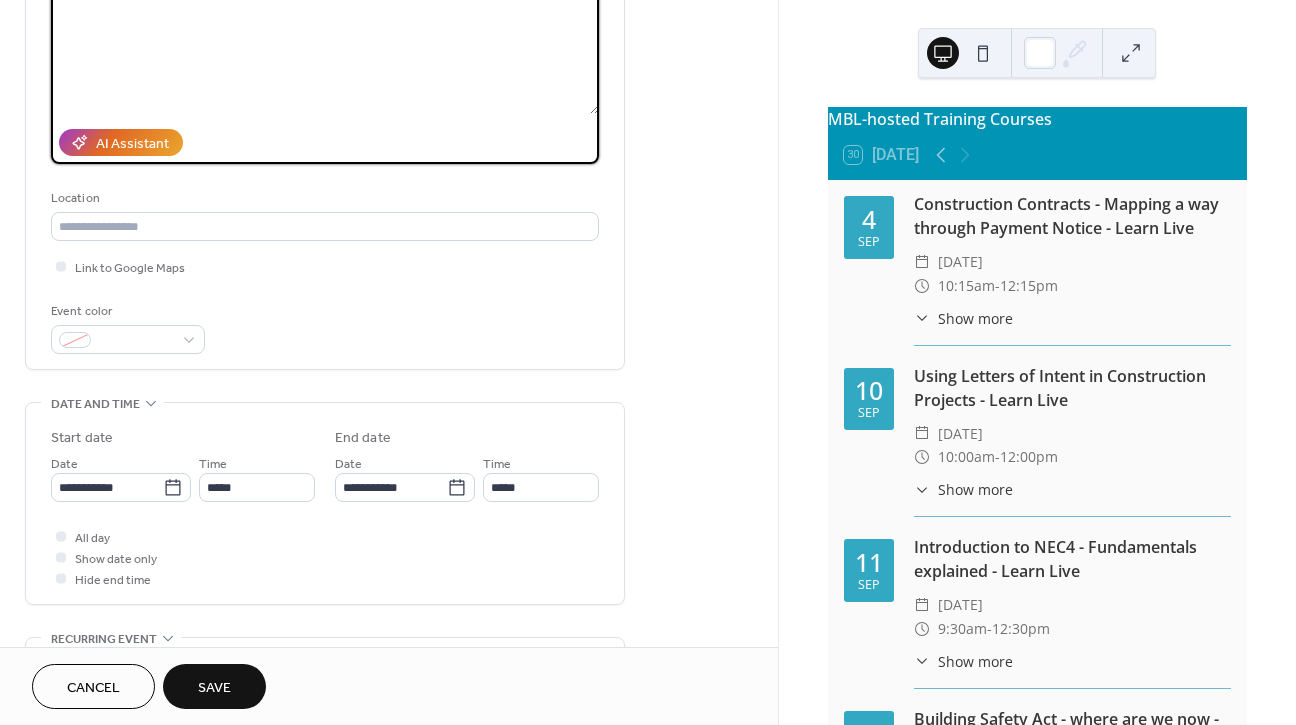 scroll, scrollTop: 277, scrollLeft: 0, axis: vertical 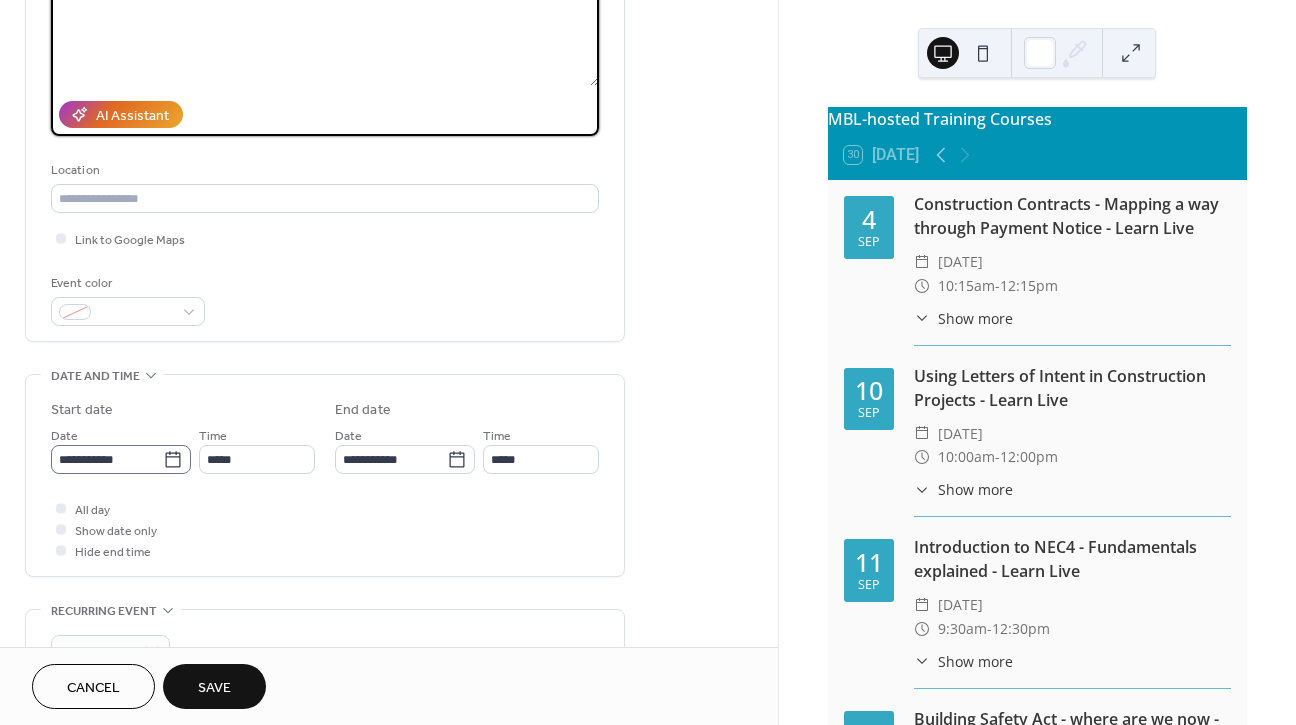 type on "**********" 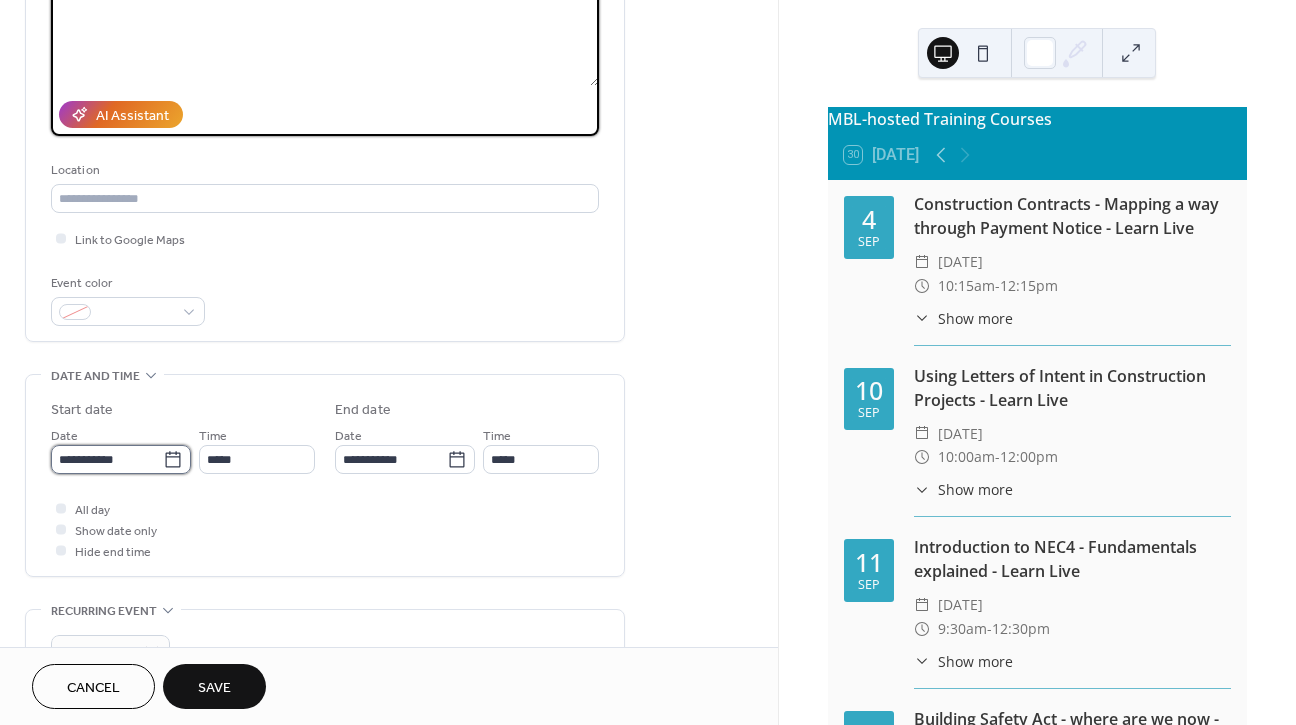 click on "**********" at bounding box center (107, 459) 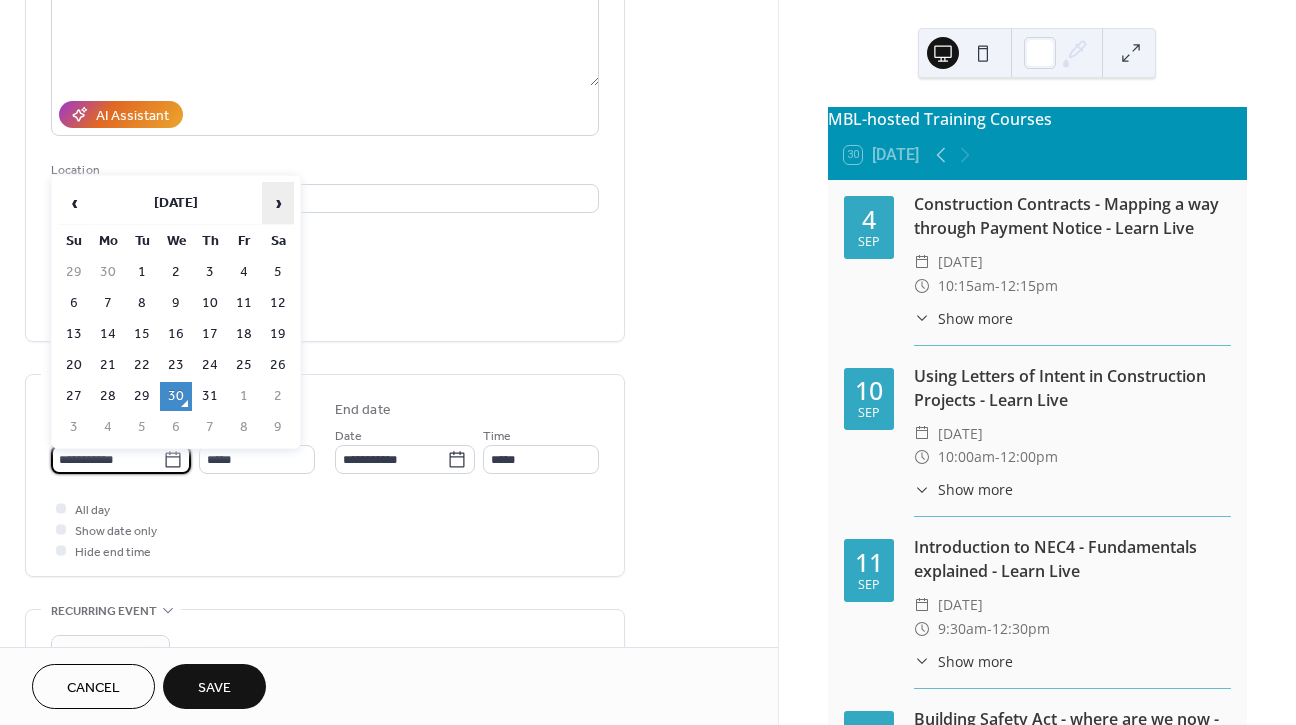 click on "›" at bounding box center (278, 203) 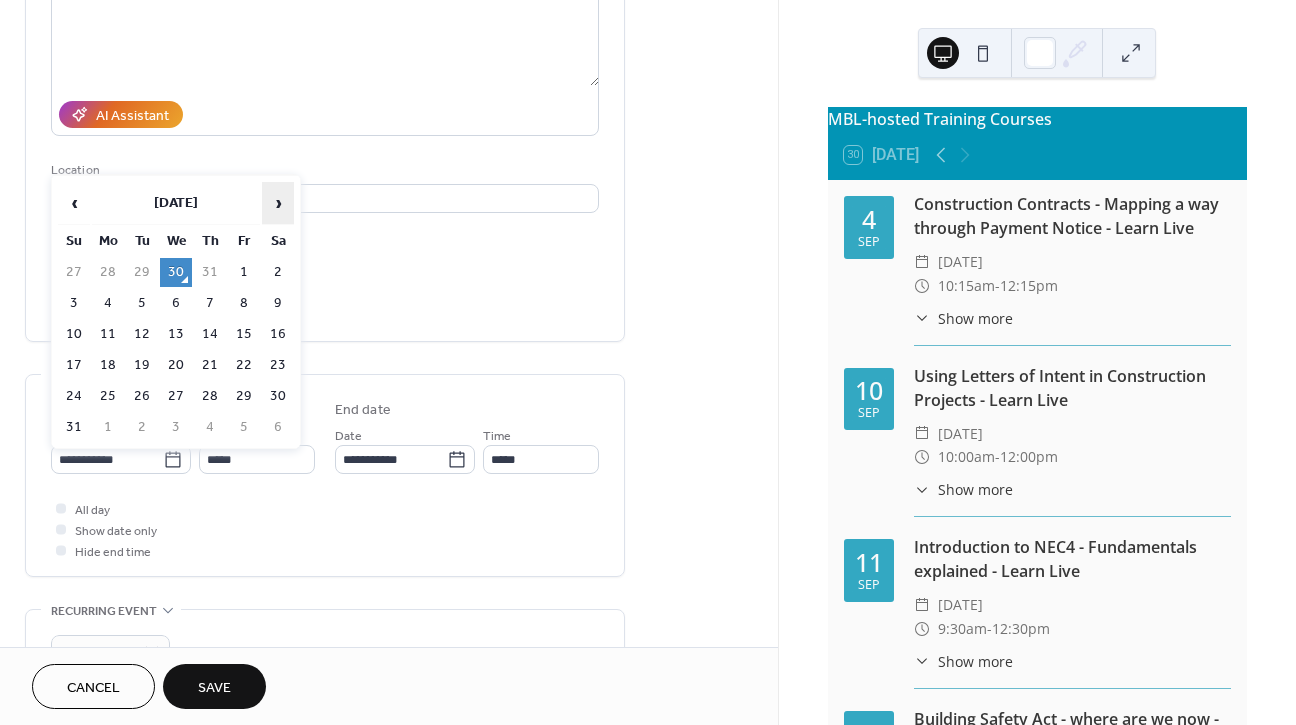 click on "›" at bounding box center [278, 203] 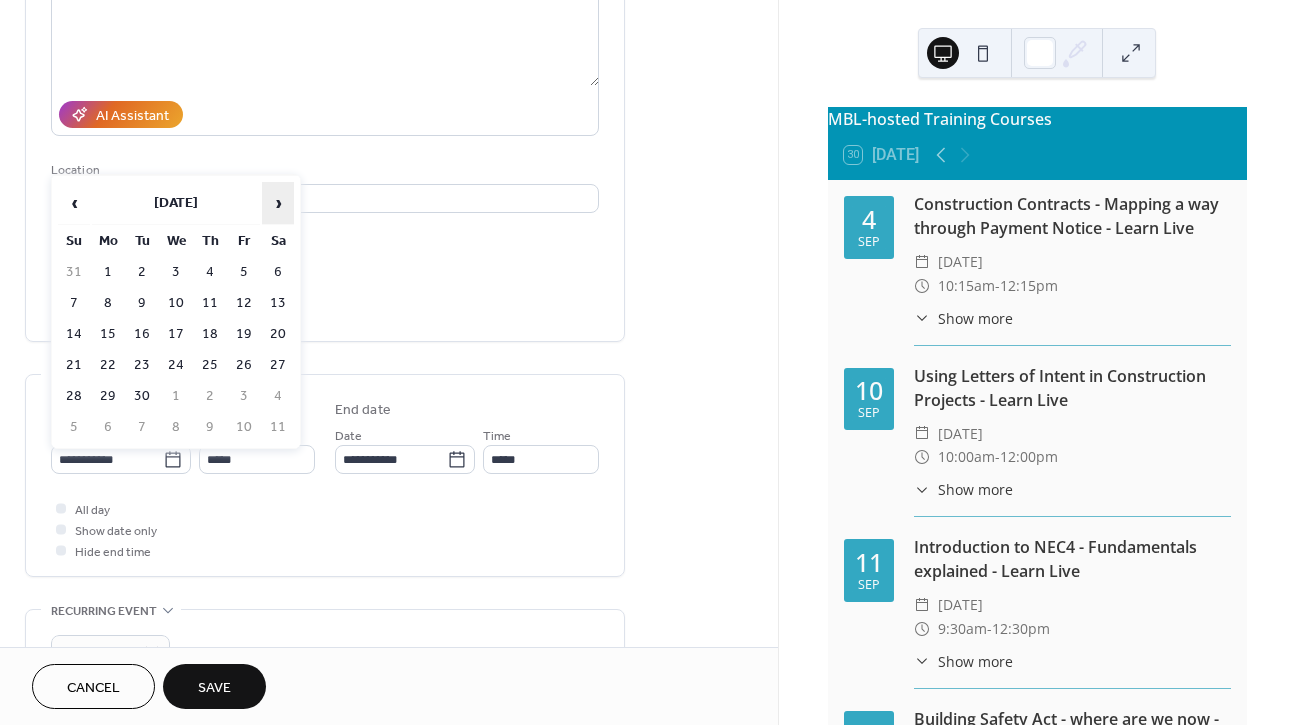 click on "›" at bounding box center (278, 203) 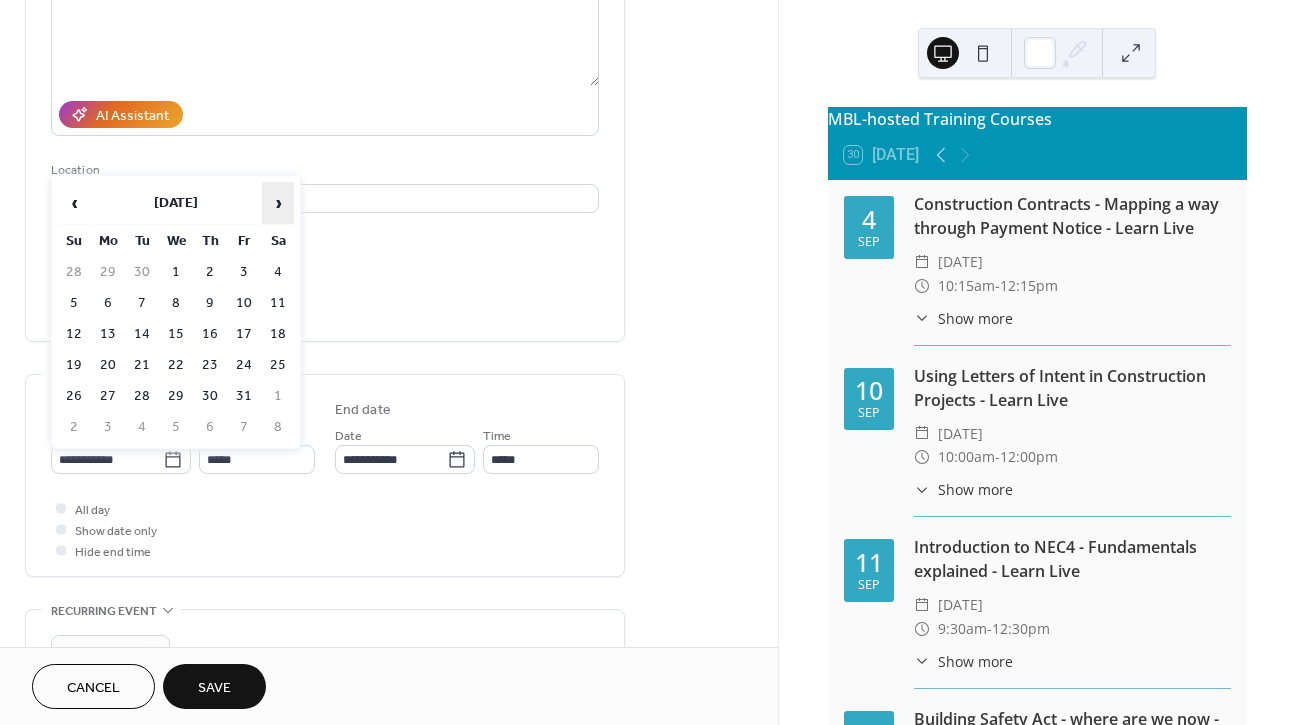 click on "›" at bounding box center (278, 203) 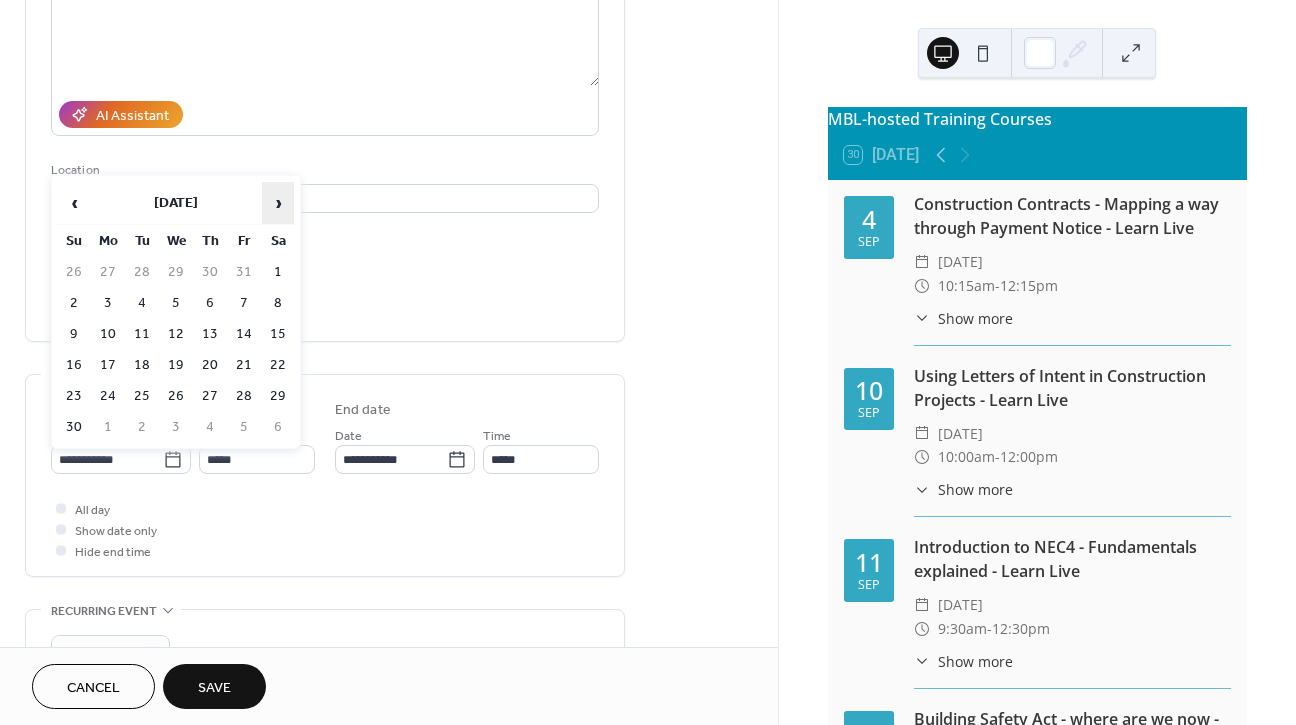 click on "›" at bounding box center [278, 203] 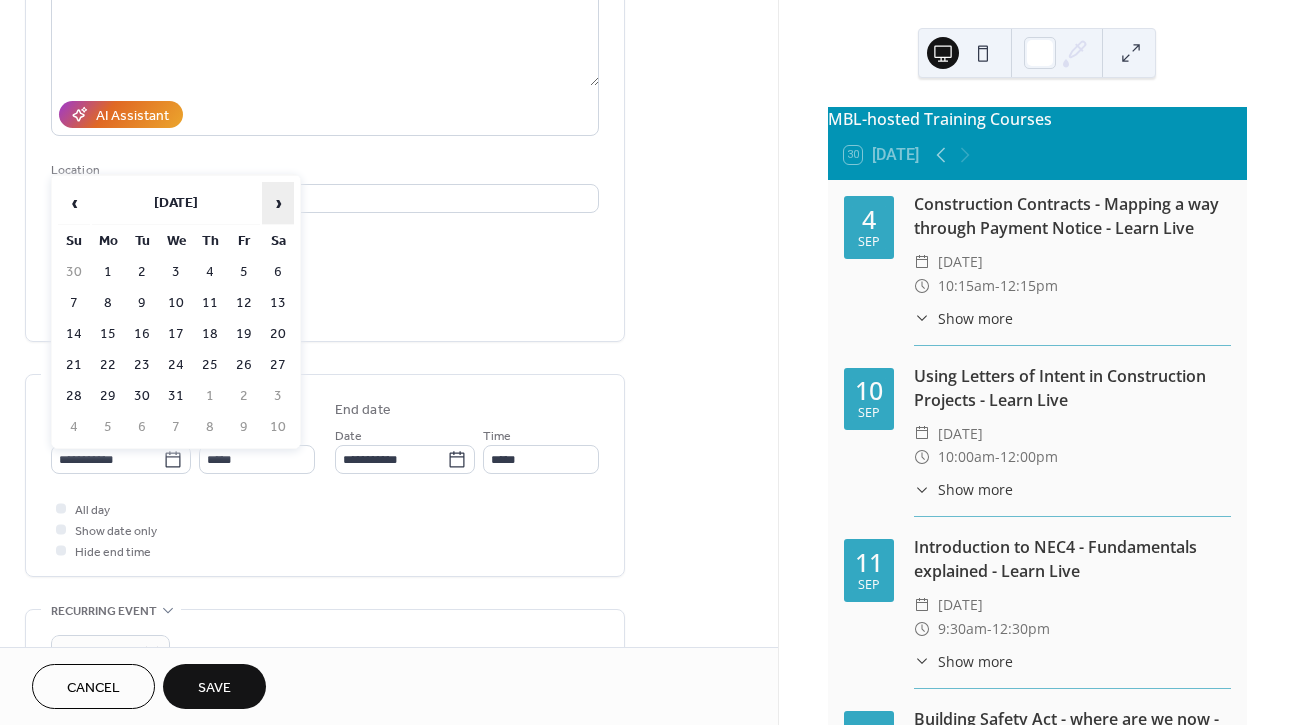 click on "›" at bounding box center [278, 203] 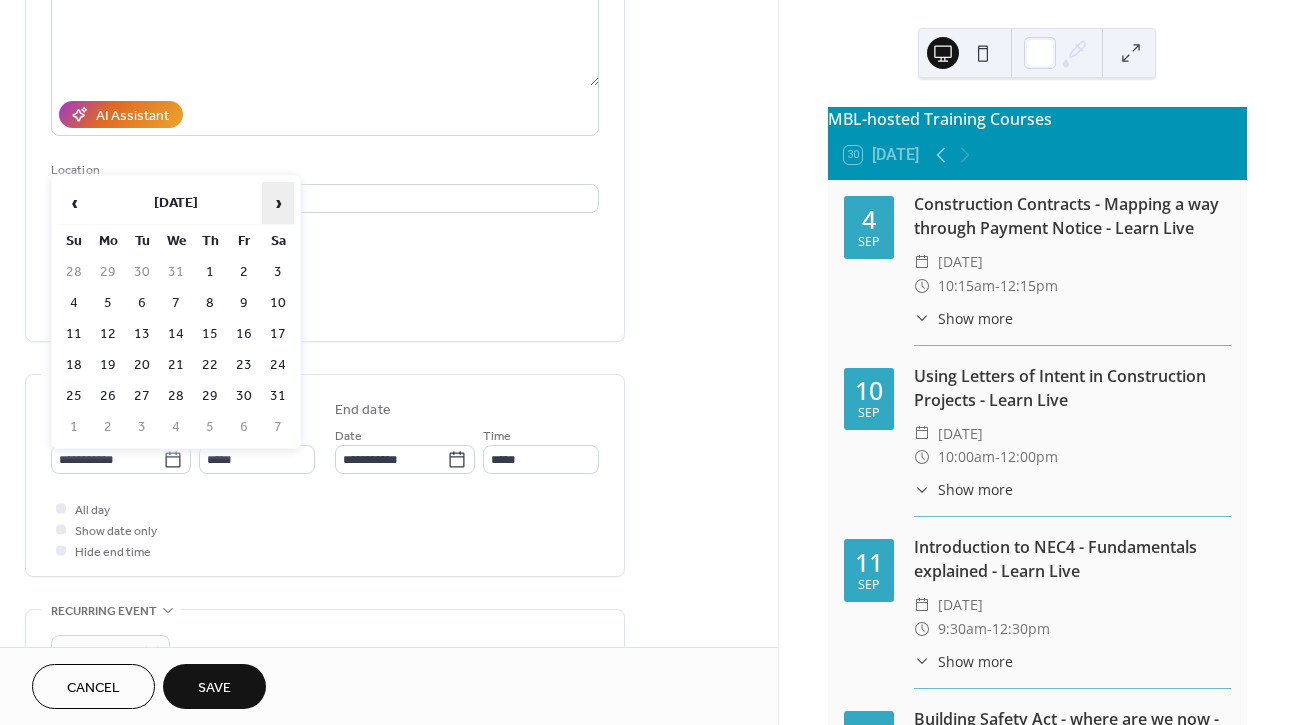 click on "›" at bounding box center (278, 203) 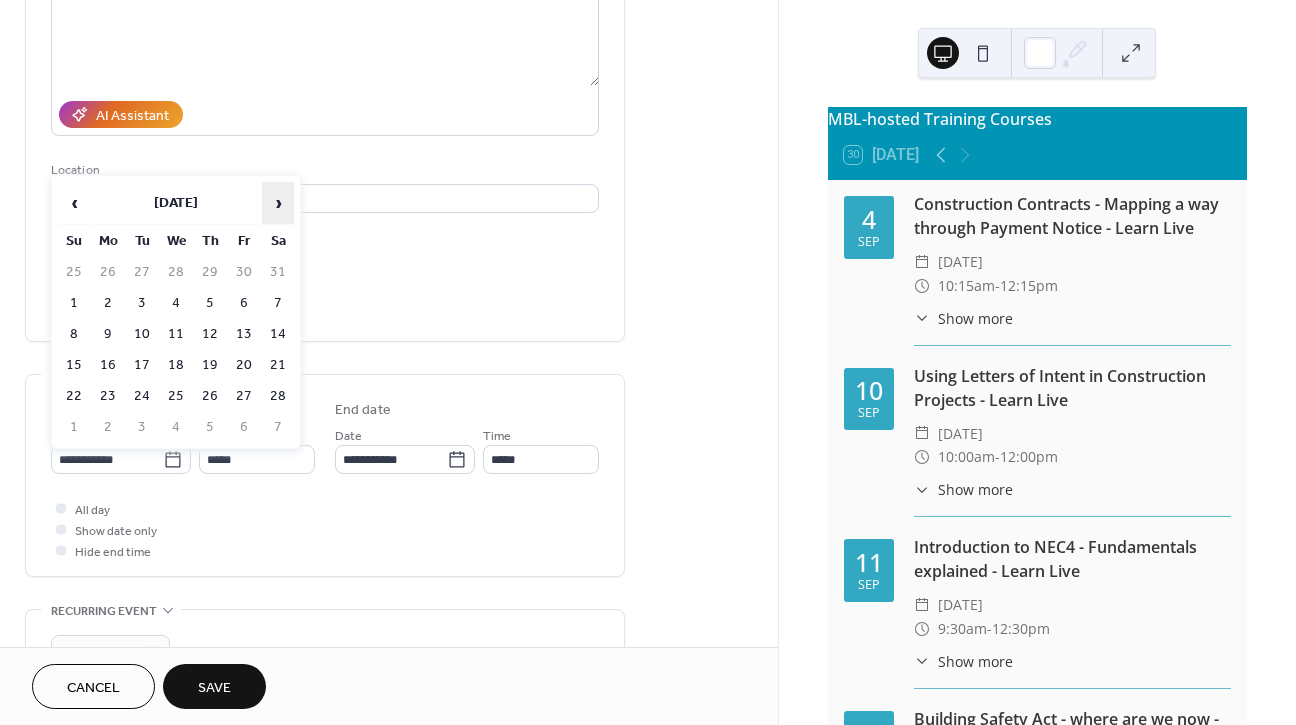 click on "›" at bounding box center (278, 203) 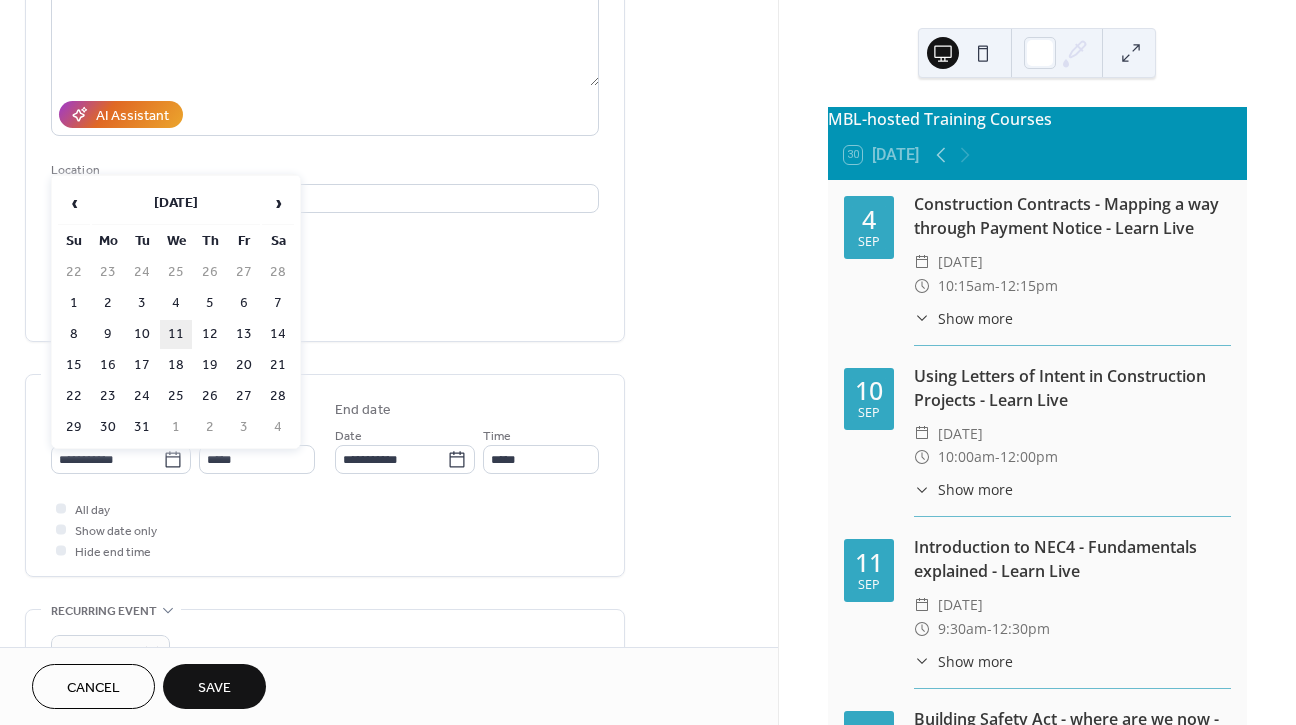 click on "11" at bounding box center (176, 334) 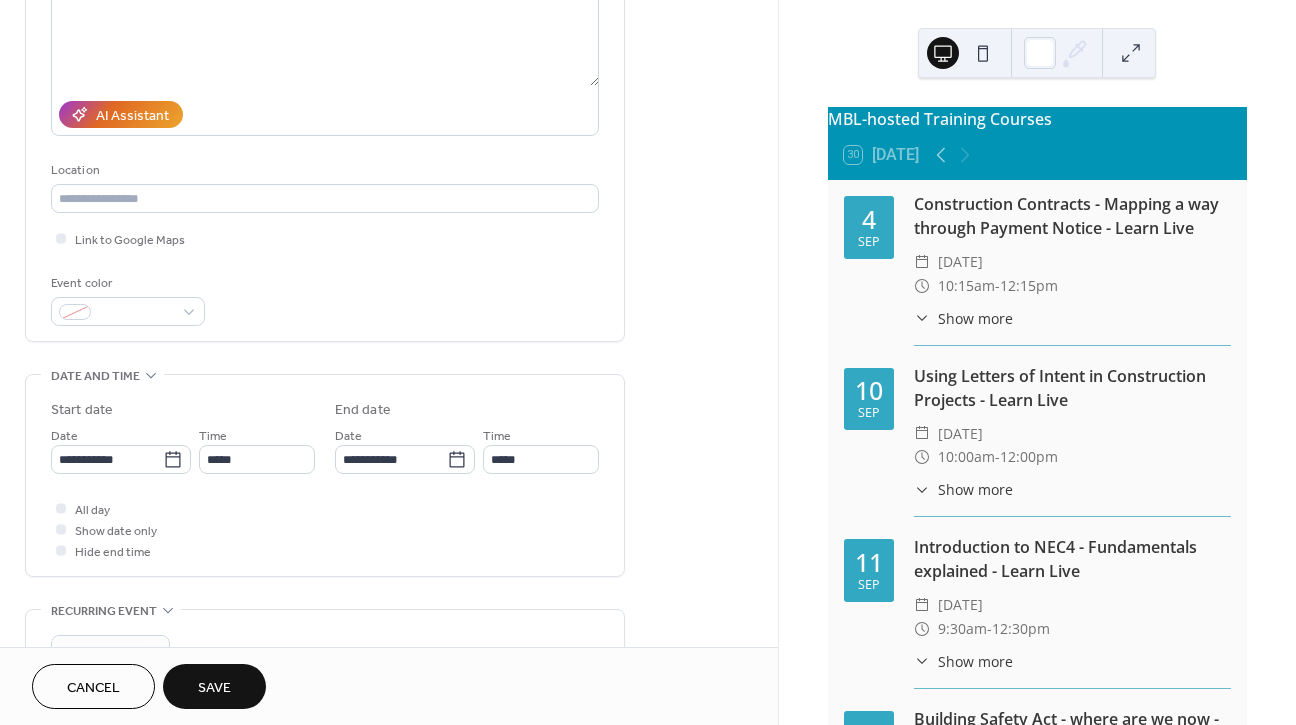 type on "**********" 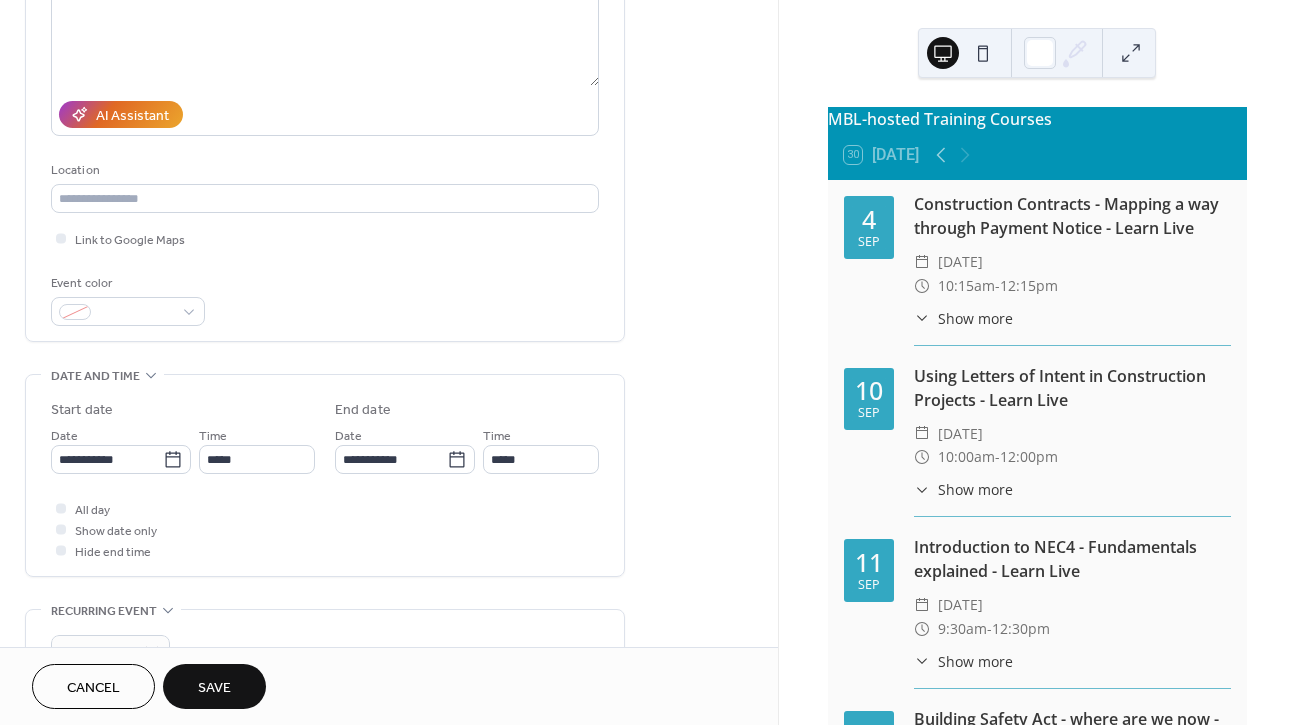 type on "**********" 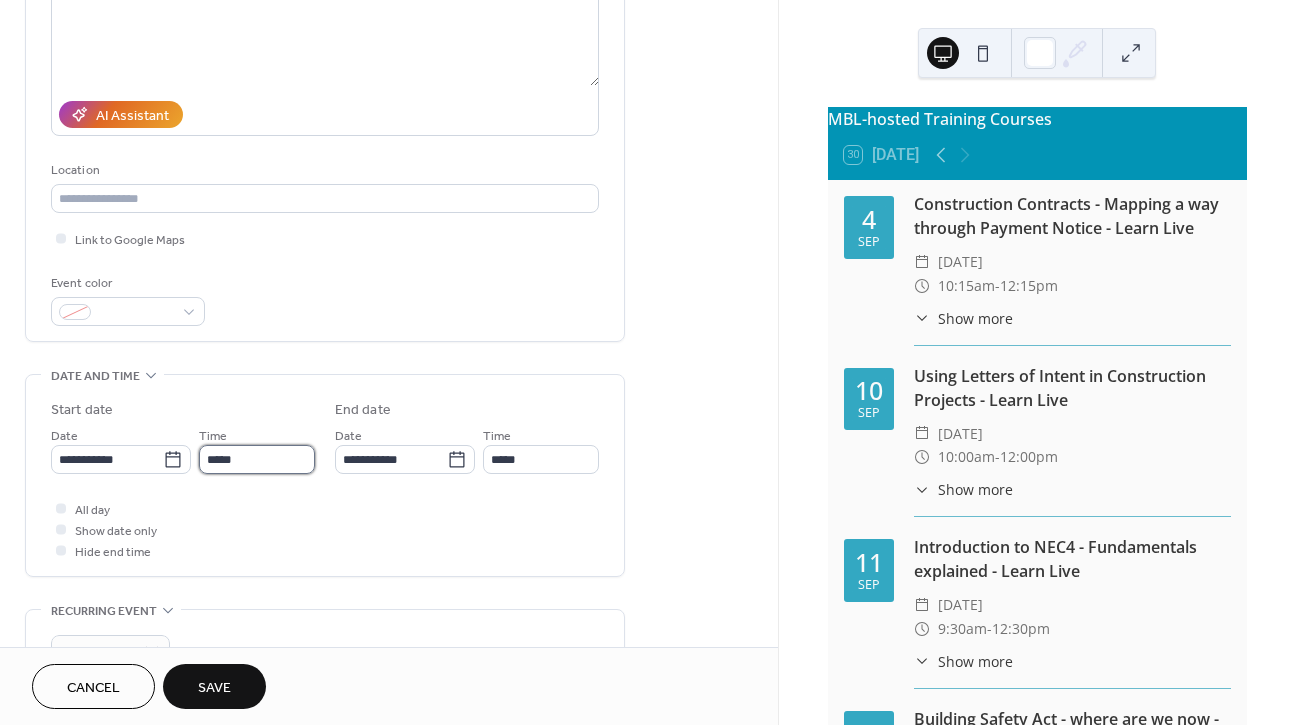 click on "*****" at bounding box center [257, 459] 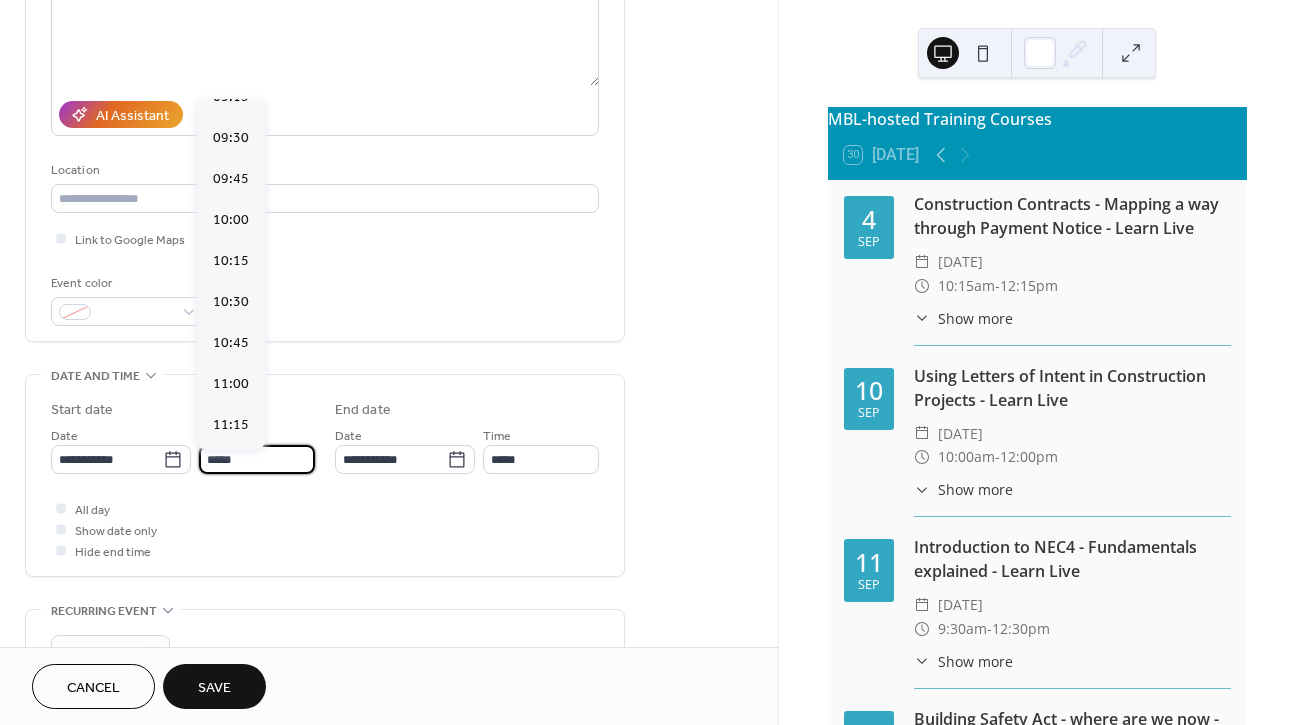 scroll, scrollTop: 1522, scrollLeft: 0, axis: vertical 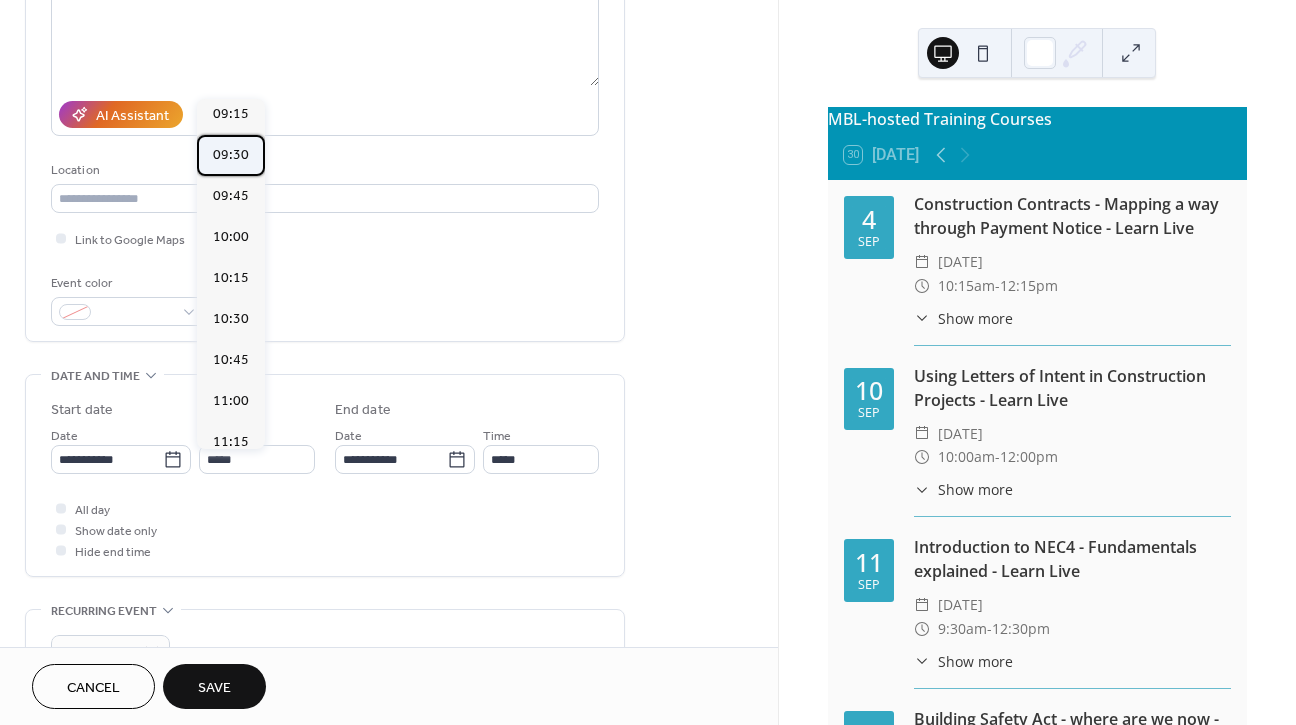 click on "09:30" at bounding box center (231, 155) 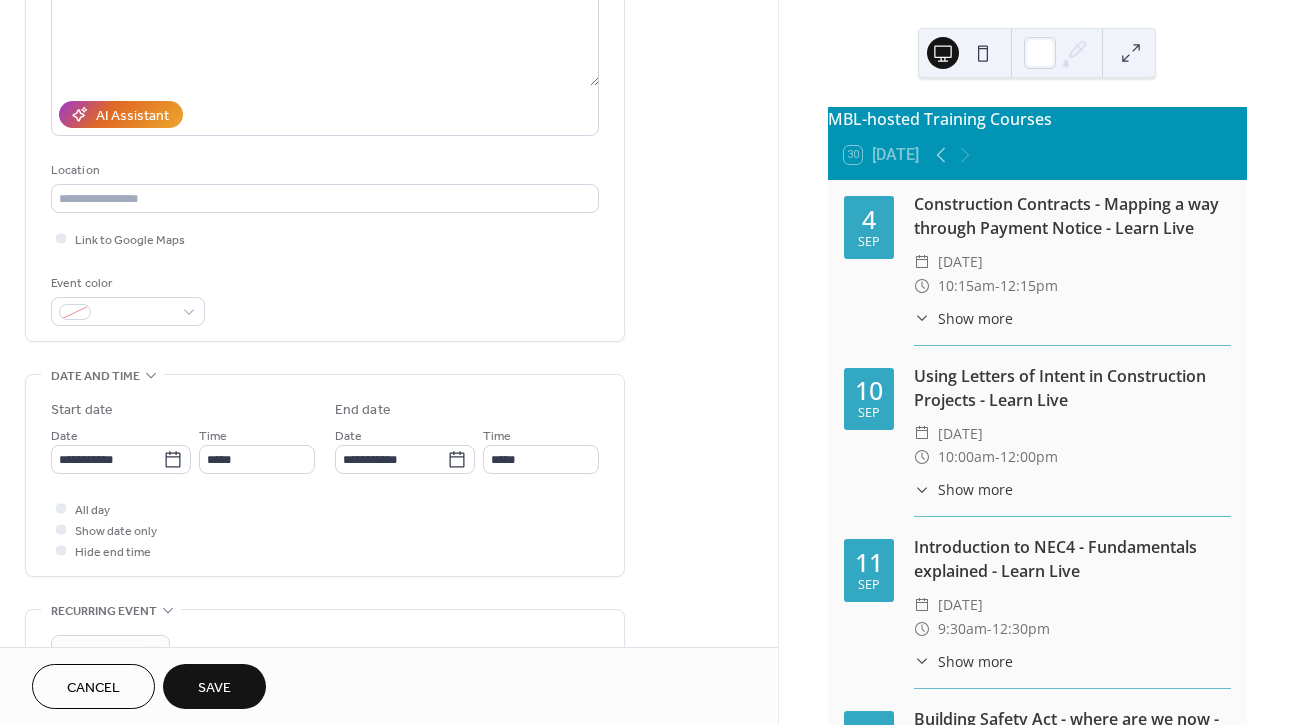 type on "*****" 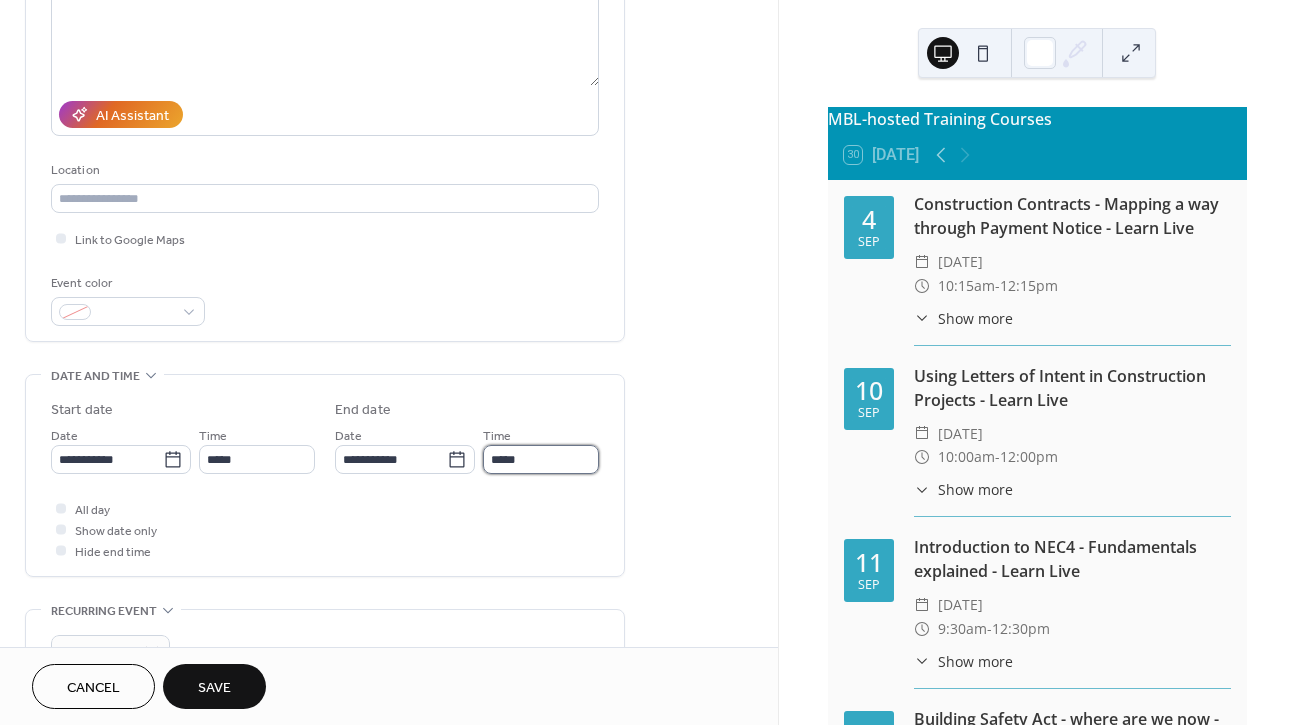 click on "*****" at bounding box center [541, 459] 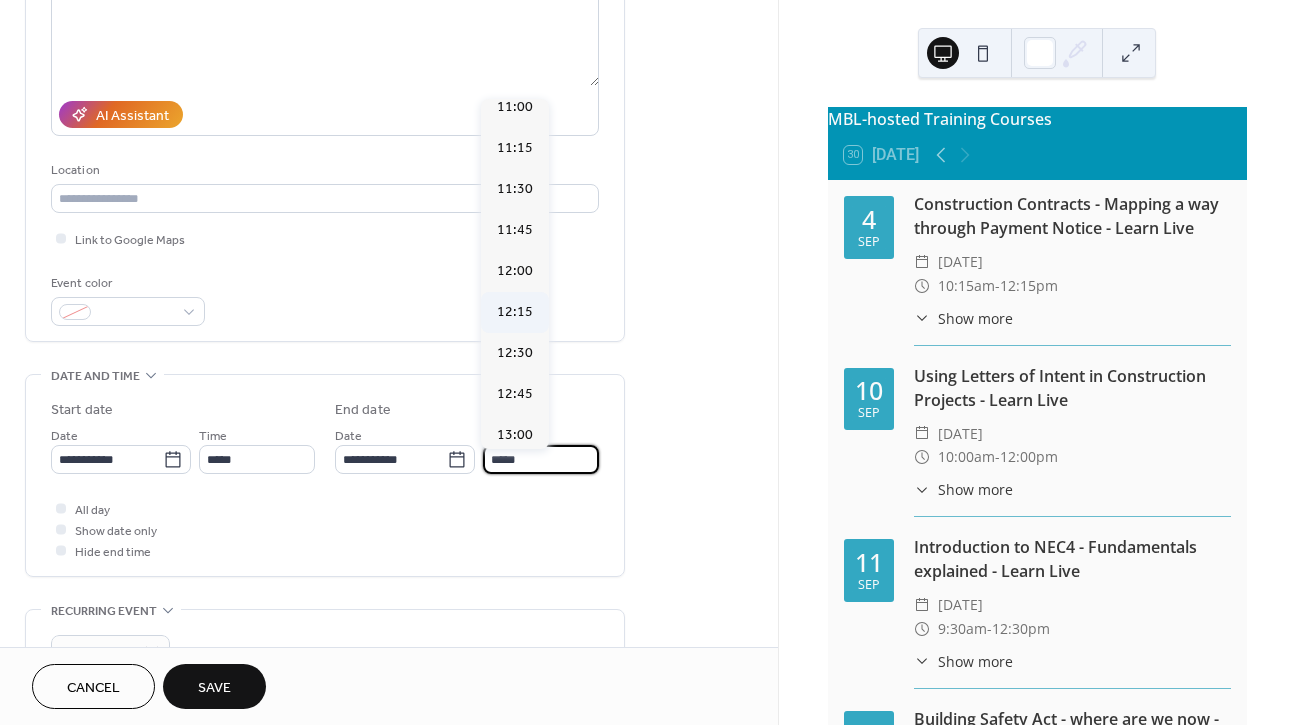 scroll, scrollTop: 218, scrollLeft: 0, axis: vertical 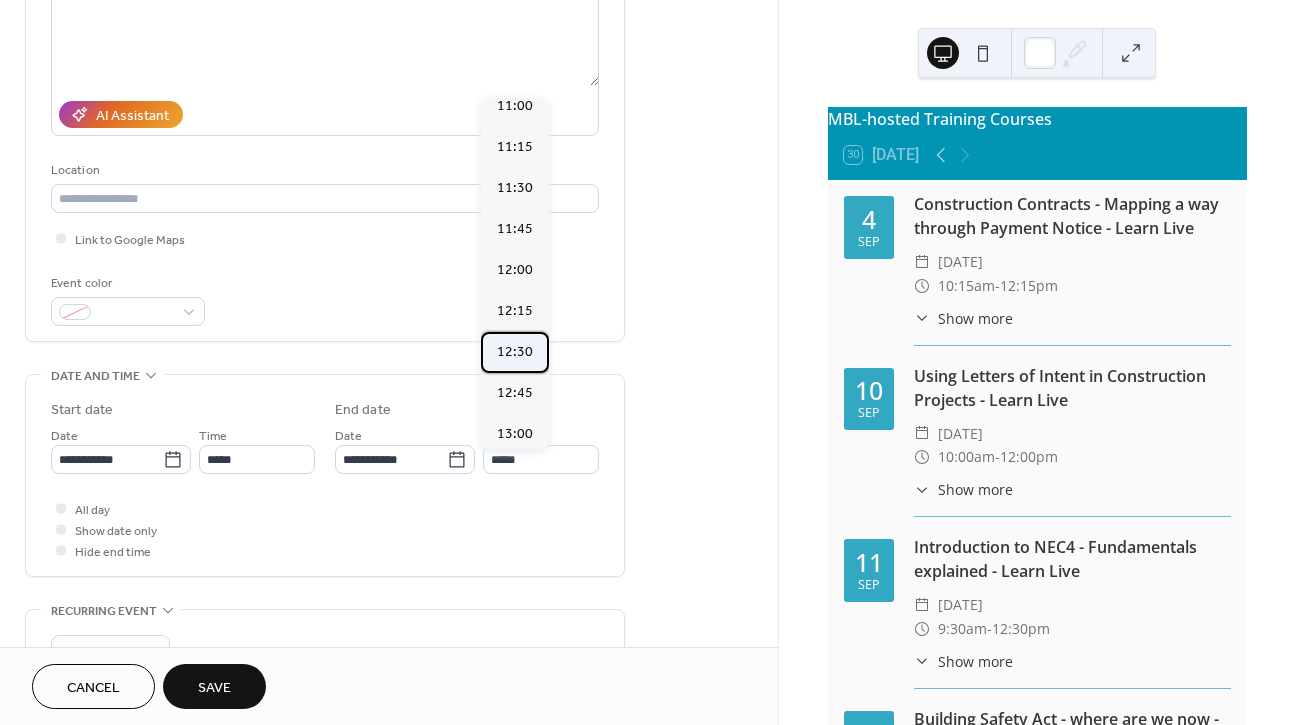 click on "12:30" at bounding box center [515, 352] 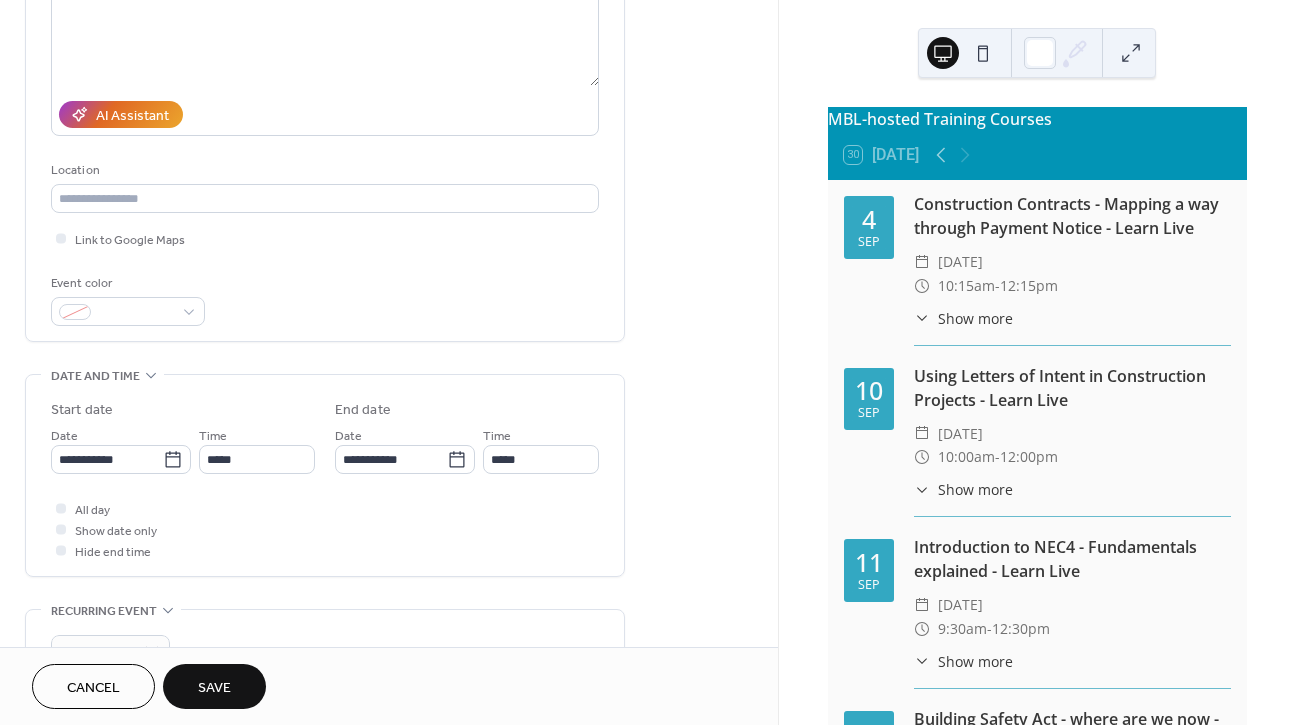 type on "*****" 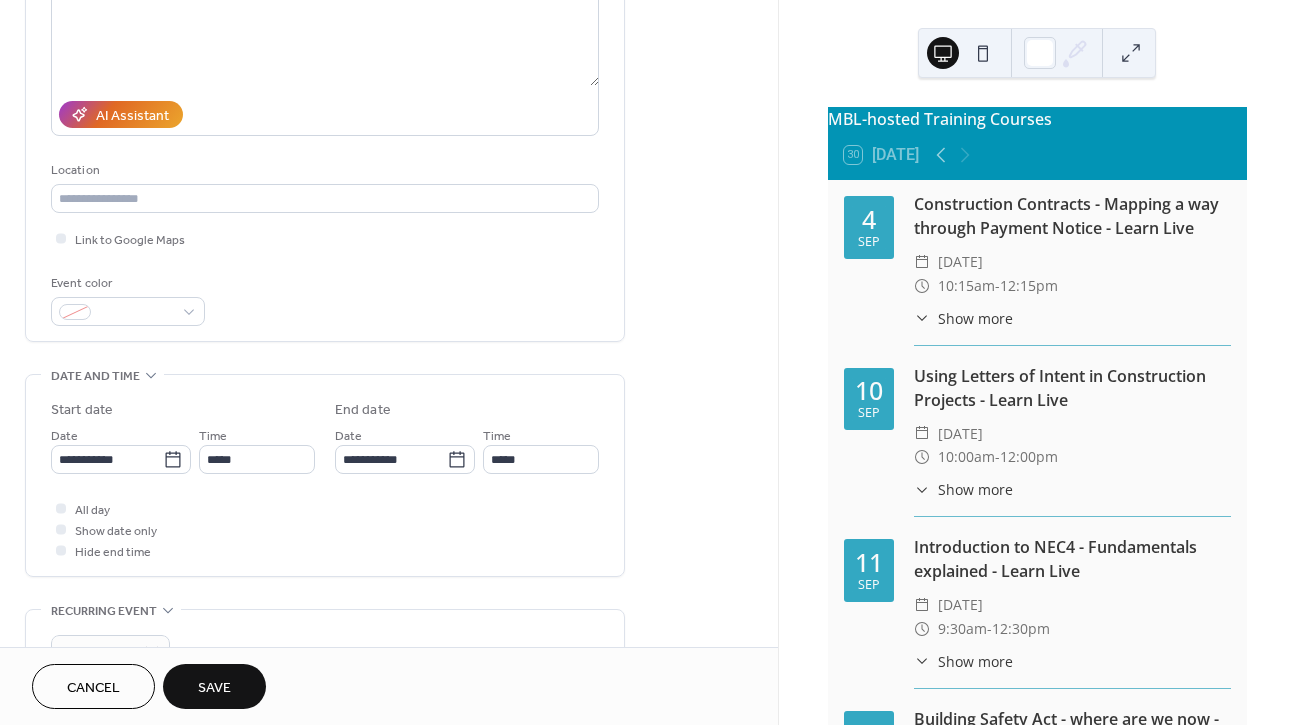 click on "Save" at bounding box center [214, 688] 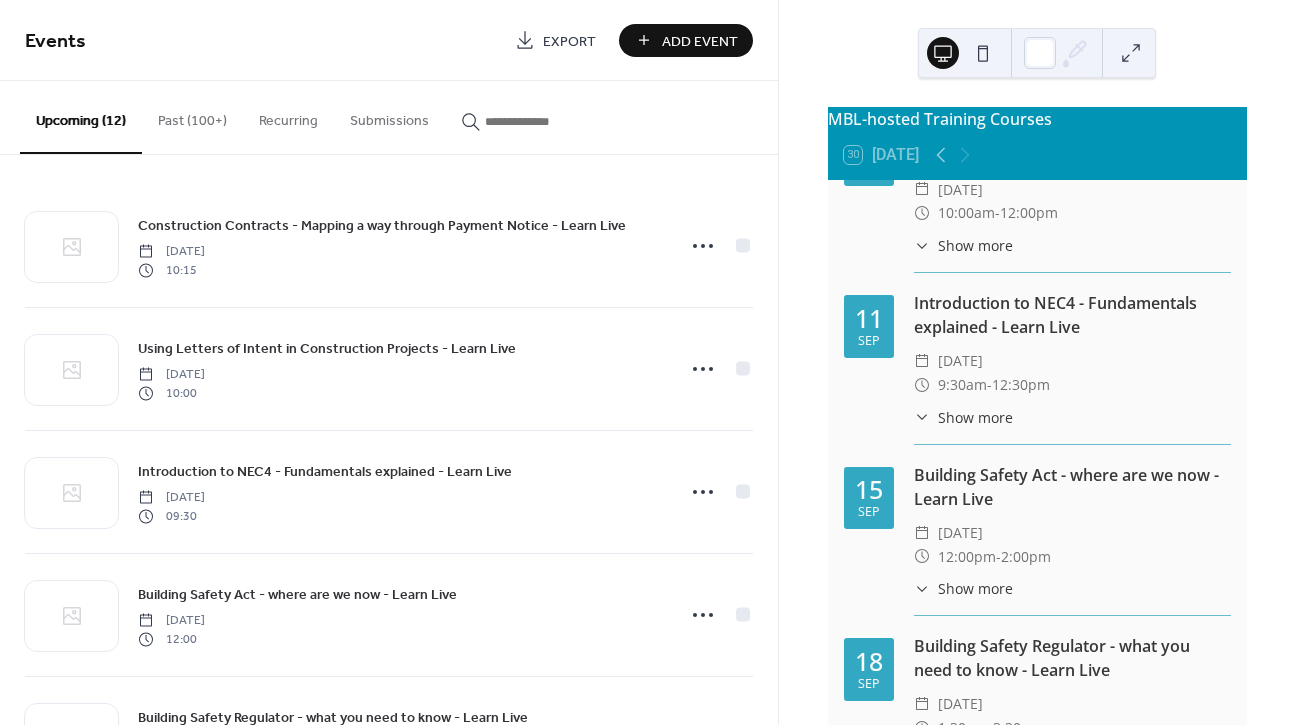 scroll, scrollTop: 268, scrollLeft: 0, axis: vertical 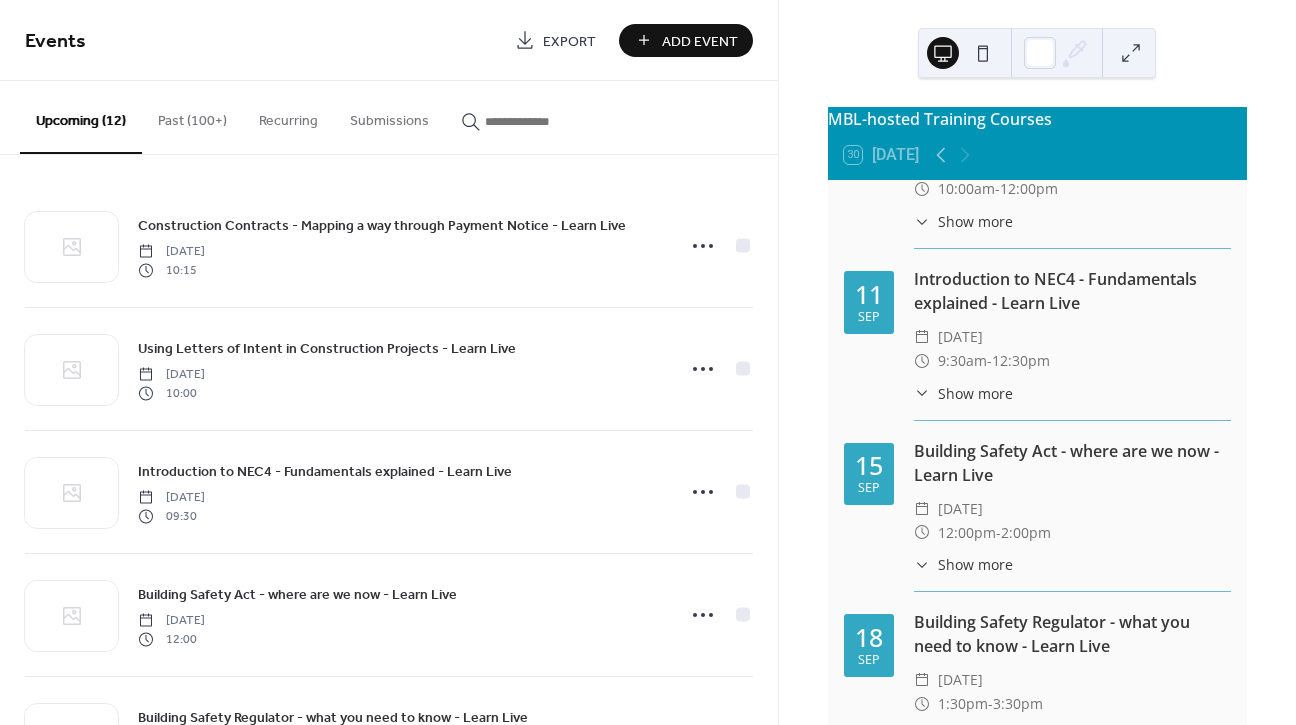 click on "Building Safety Act - where are we now - Learn Live" at bounding box center [1072, 463] 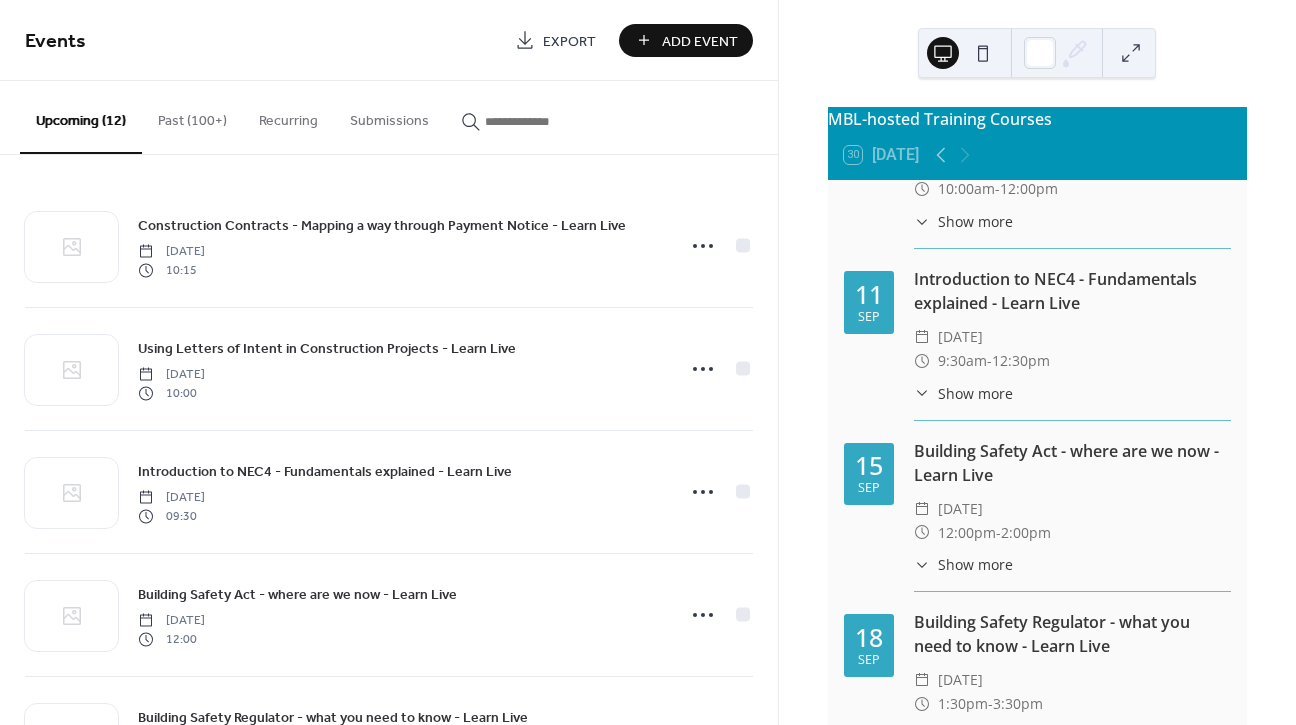 click on "Show more" at bounding box center [975, 393] 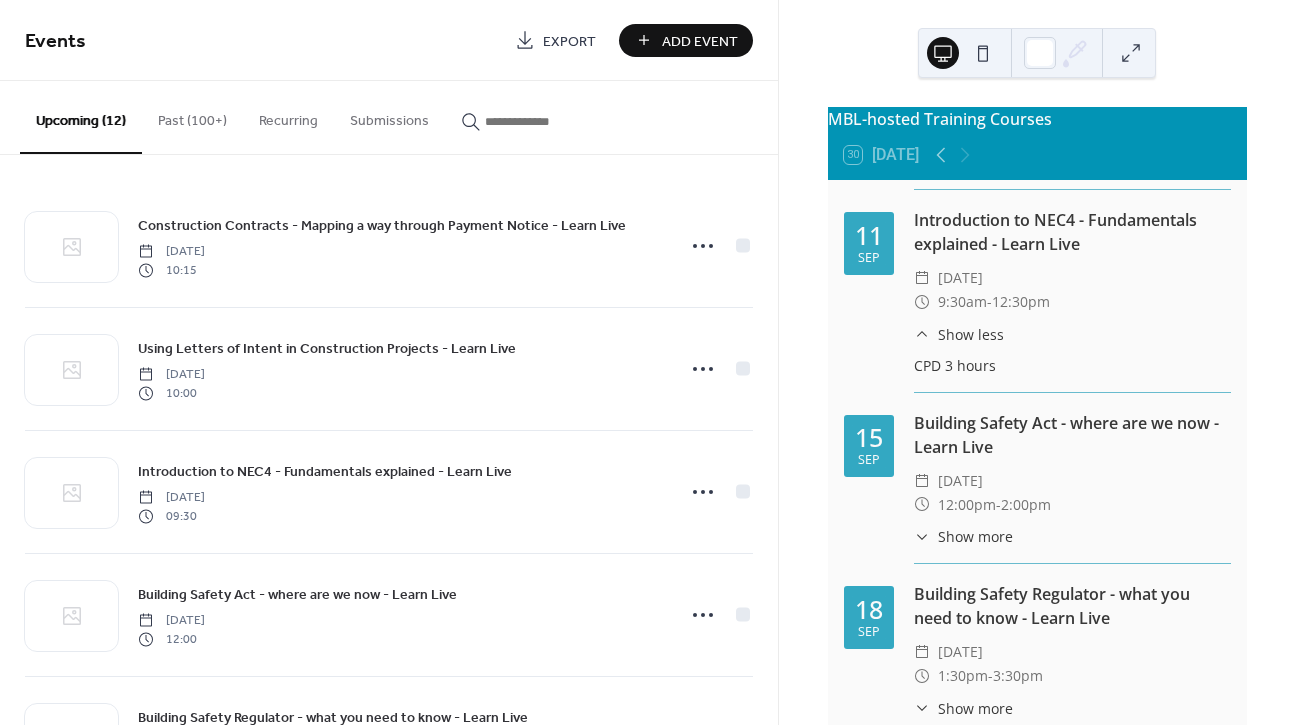 scroll, scrollTop: 329, scrollLeft: 0, axis: vertical 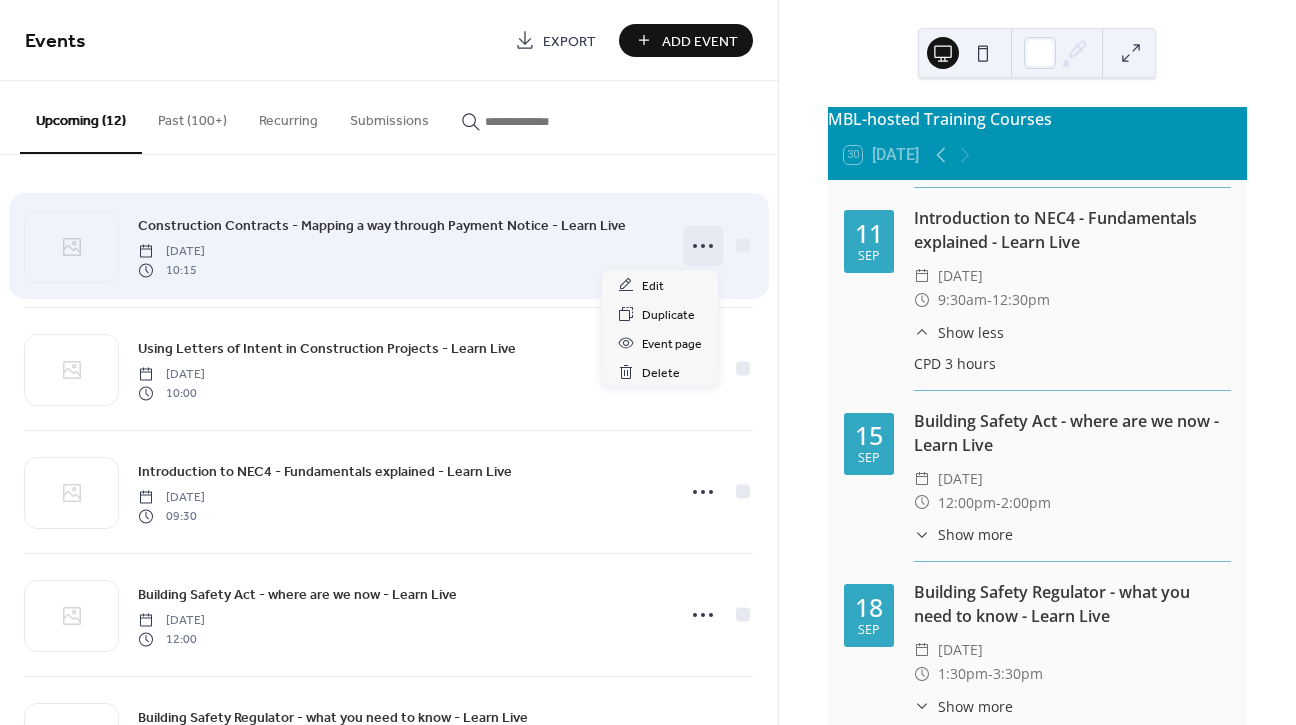 click 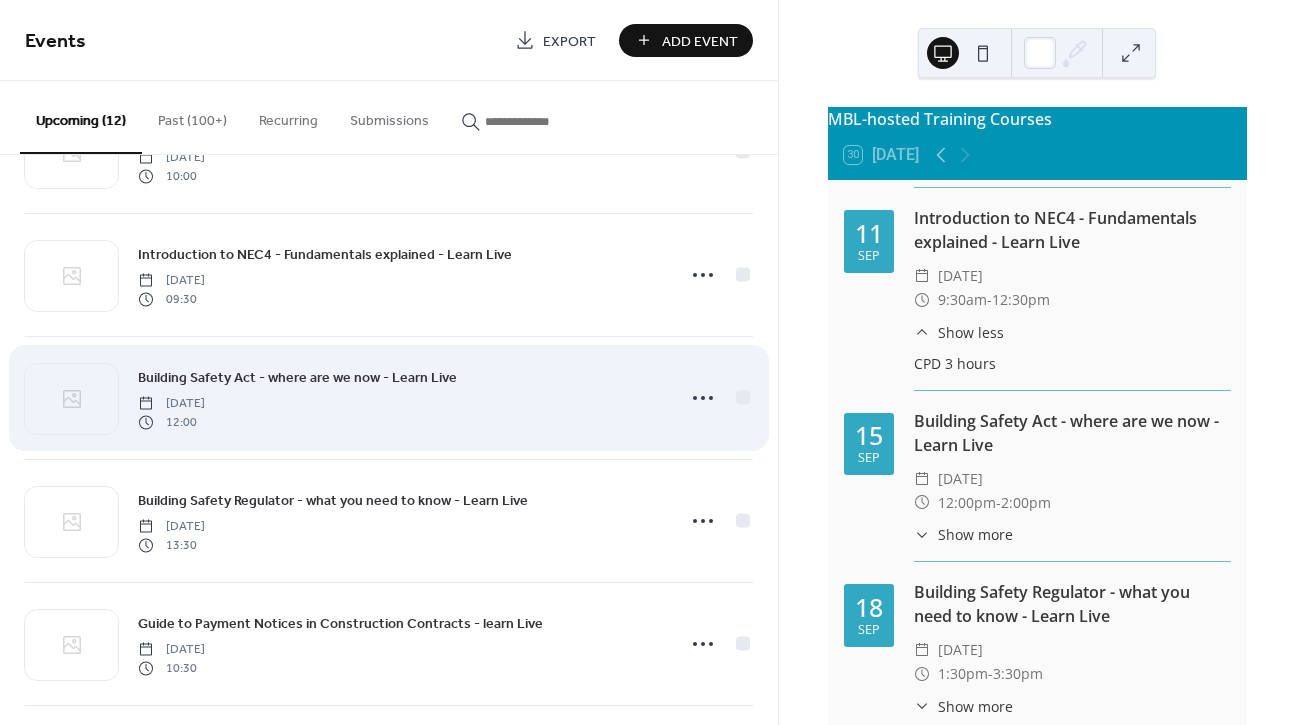 scroll, scrollTop: 221, scrollLeft: 0, axis: vertical 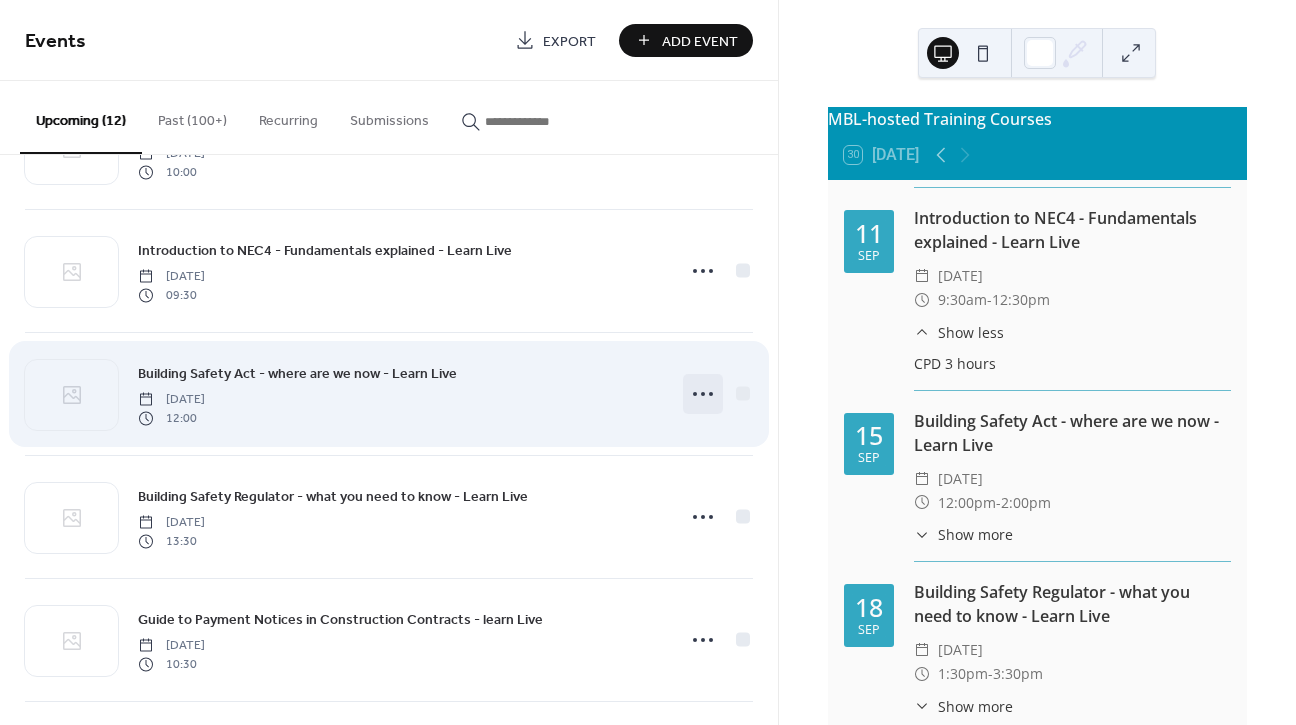 click 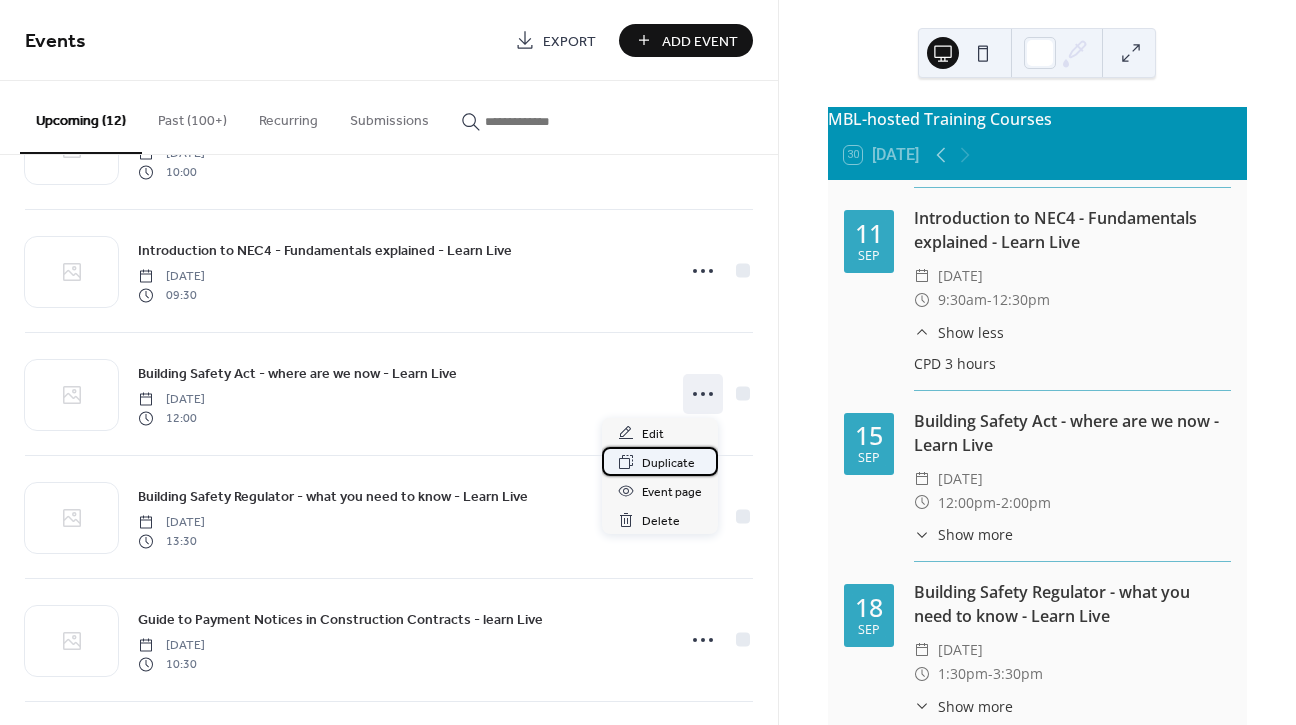 click on "Duplicate" at bounding box center (668, 463) 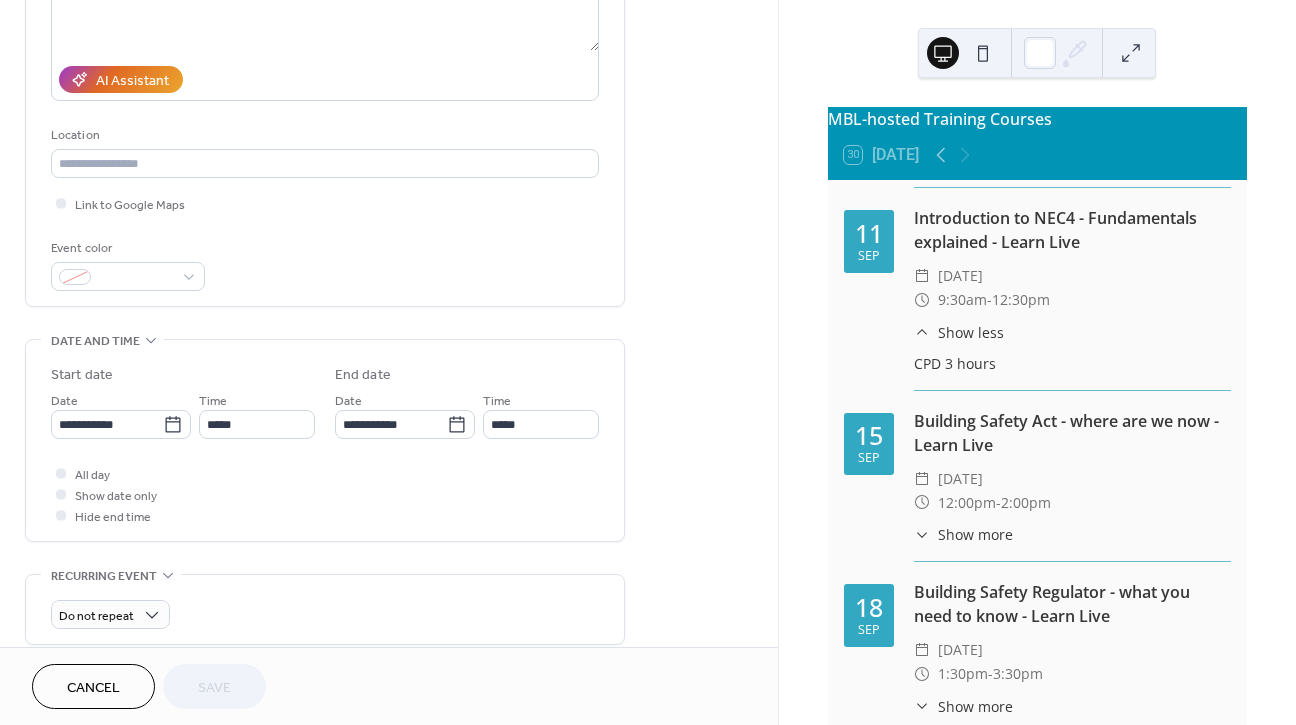 scroll, scrollTop: 325, scrollLeft: 0, axis: vertical 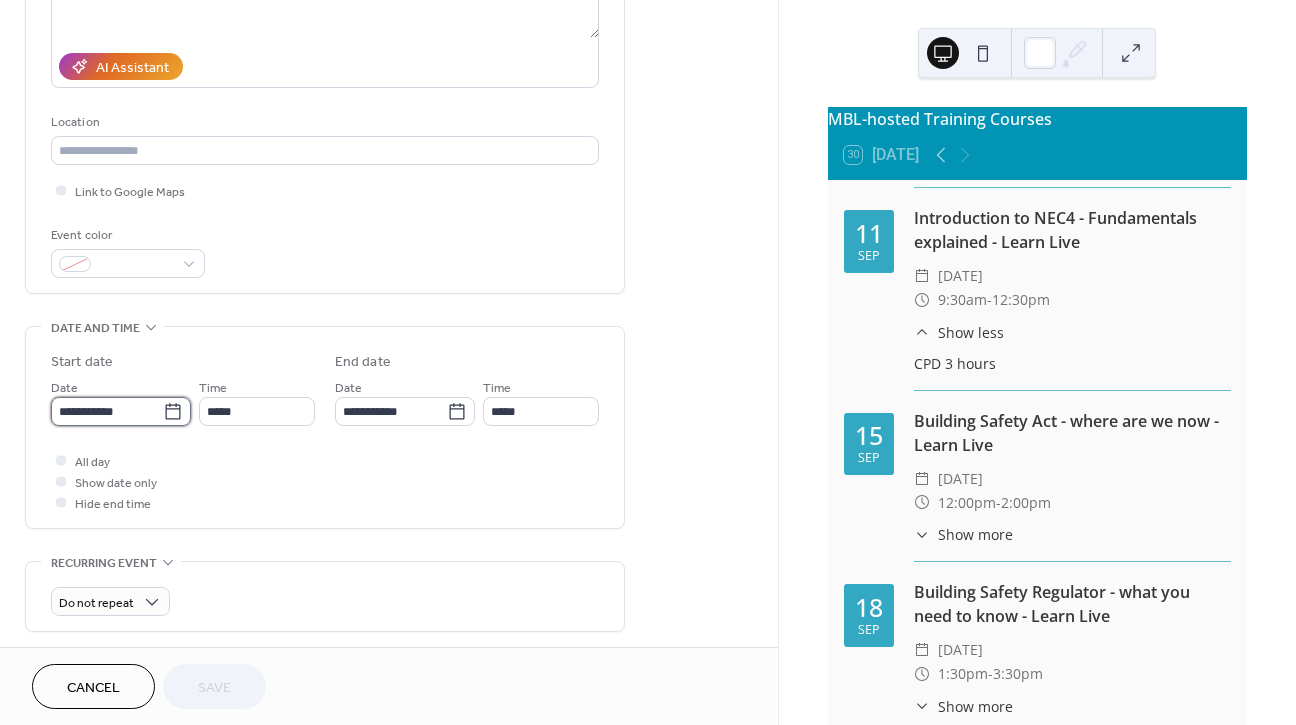 click on "**********" at bounding box center [107, 411] 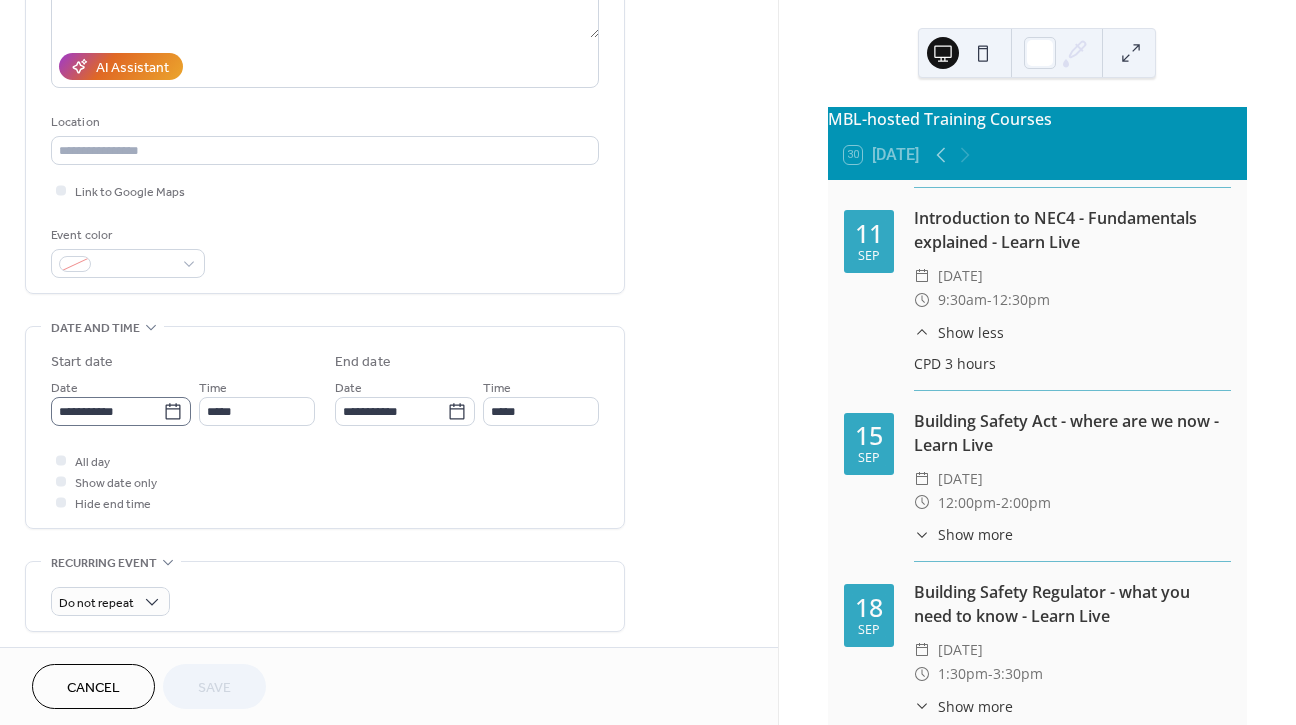 click 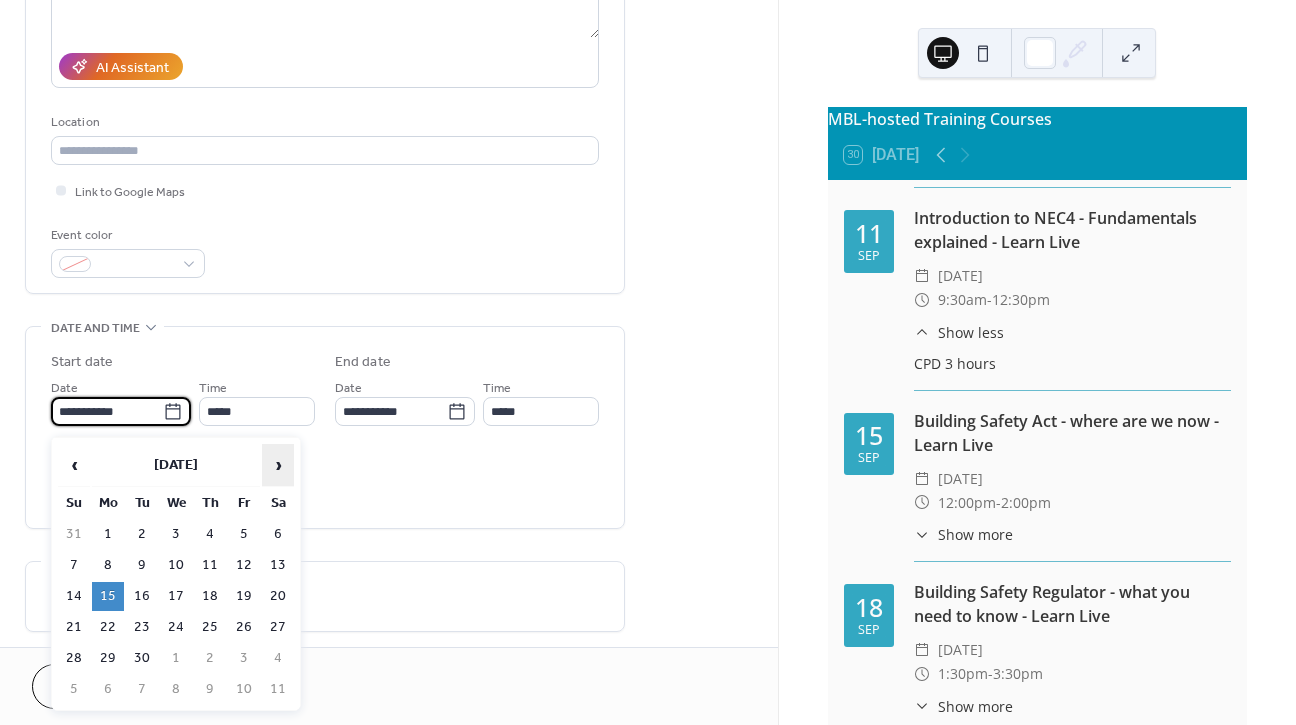 click on "›" at bounding box center [278, 465] 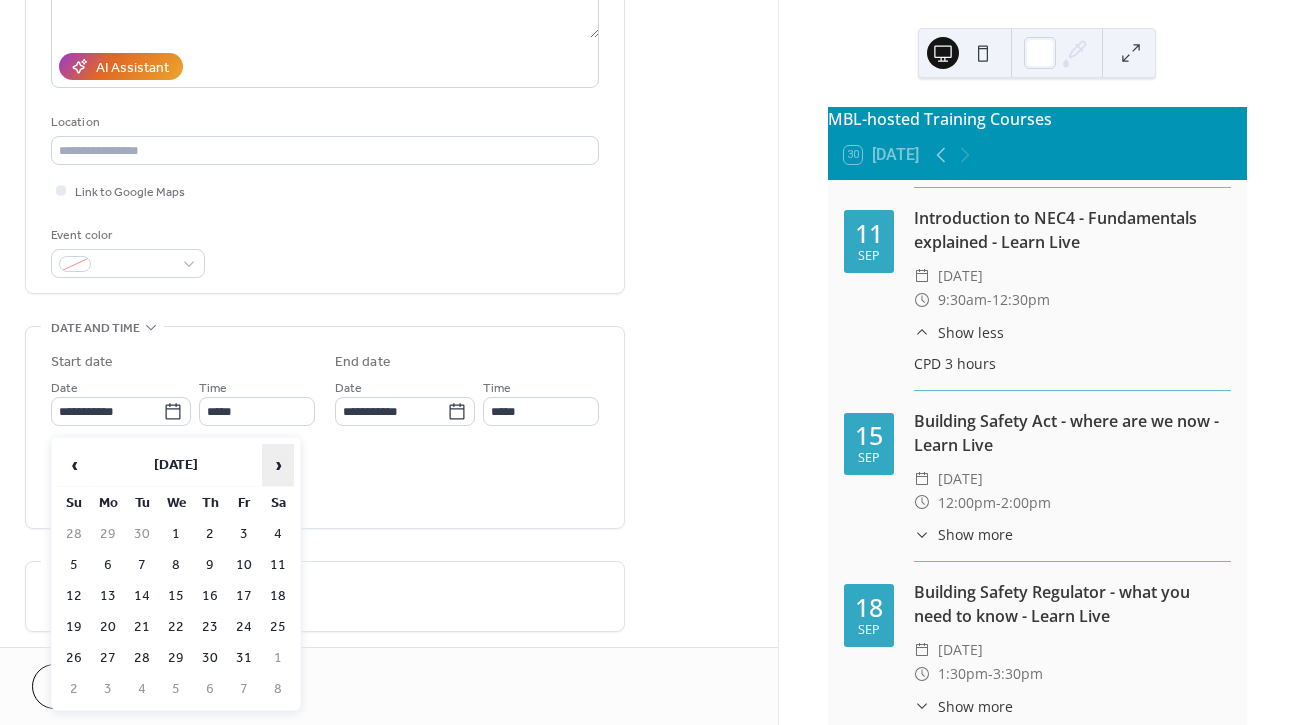 click on "›" at bounding box center [278, 465] 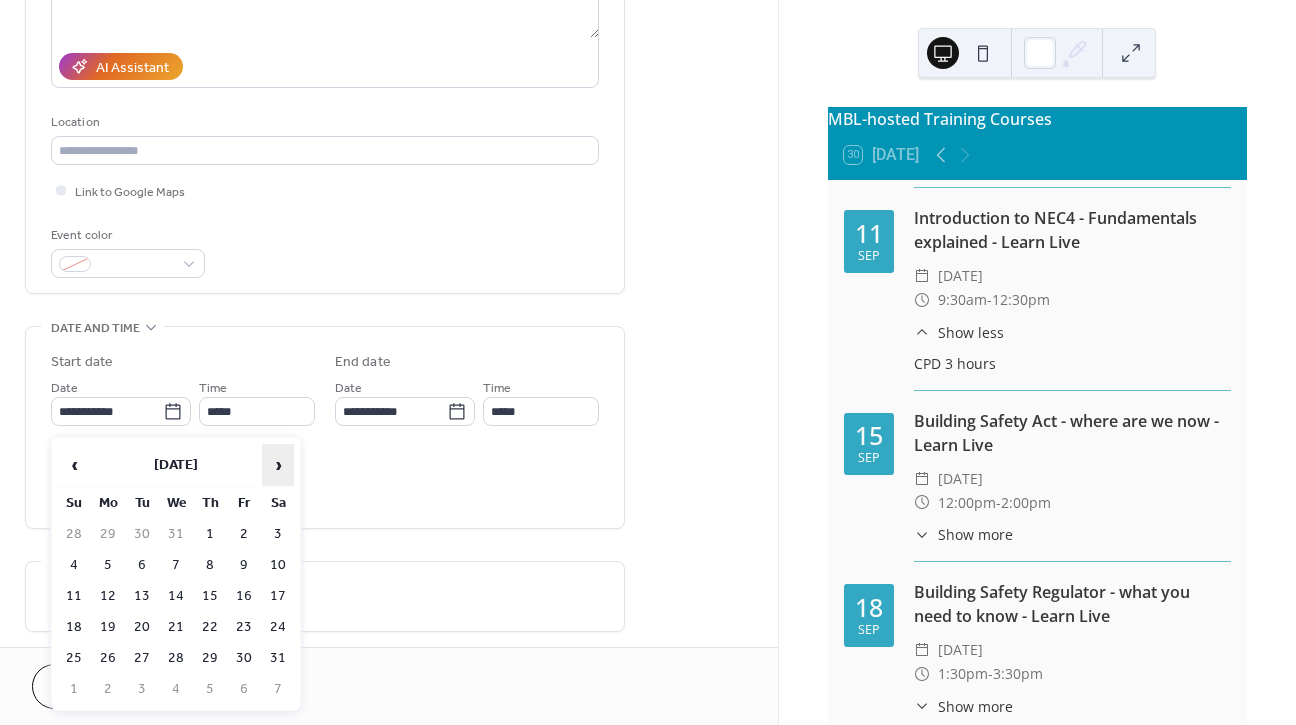 click on "›" at bounding box center [278, 465] 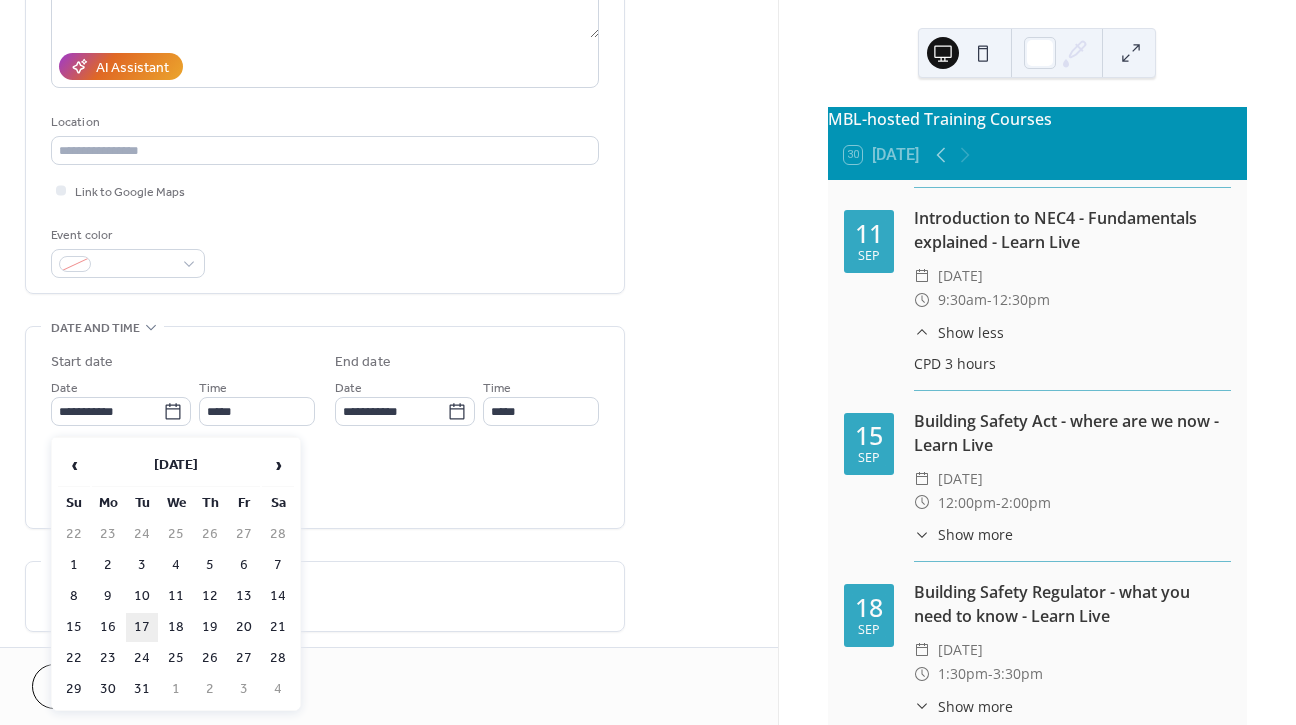 click on "17" at bounding box center [142, 627] 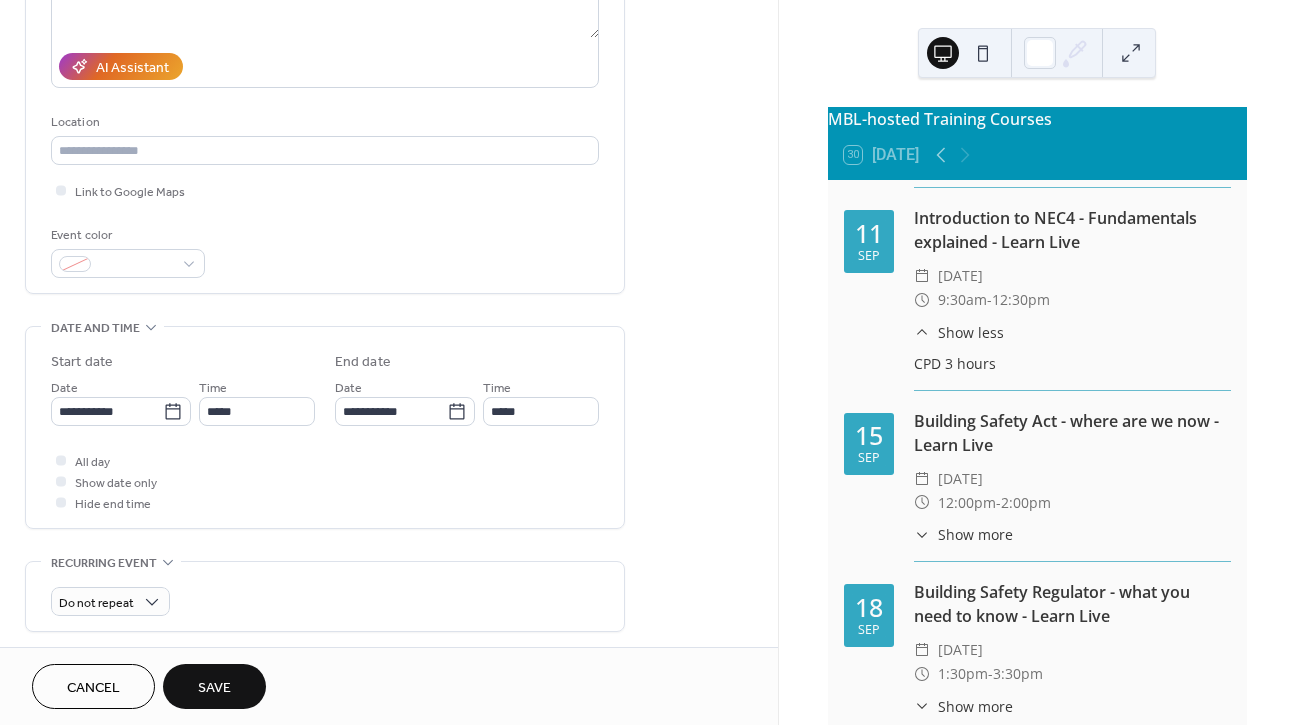 type on "**********" 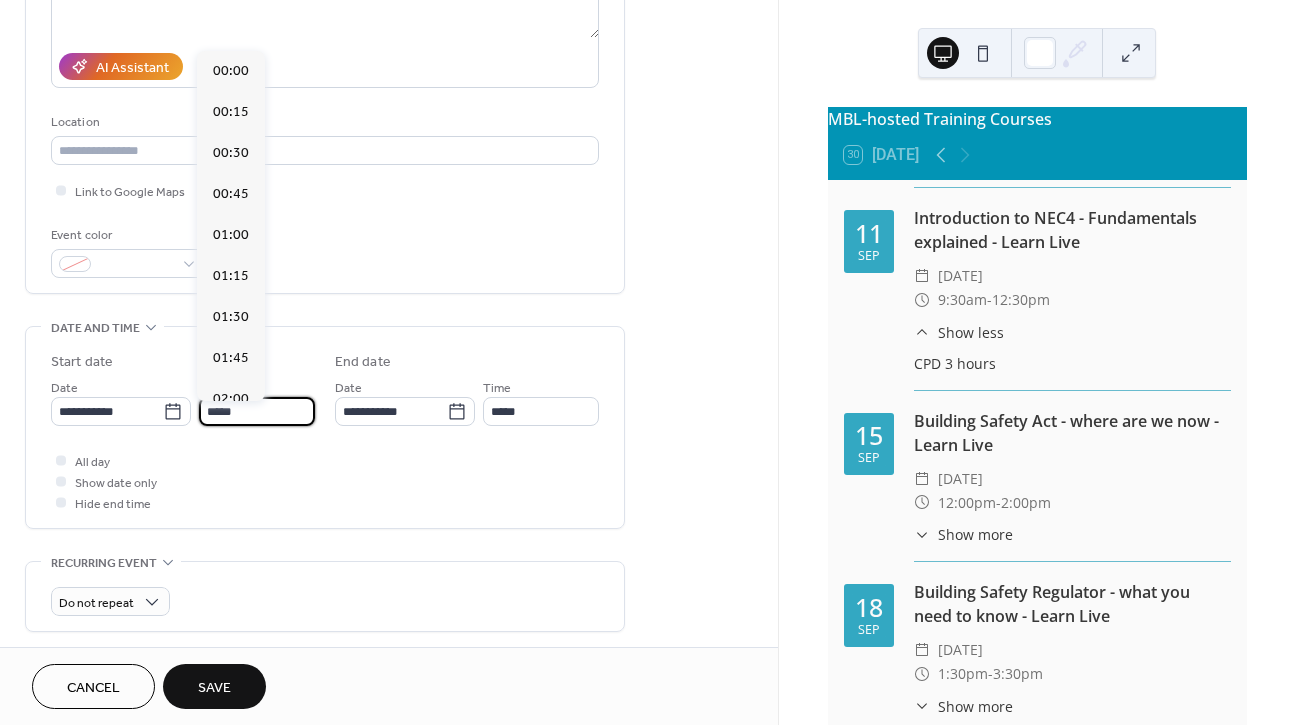 click on "*****" at bounding box center [257, 411] 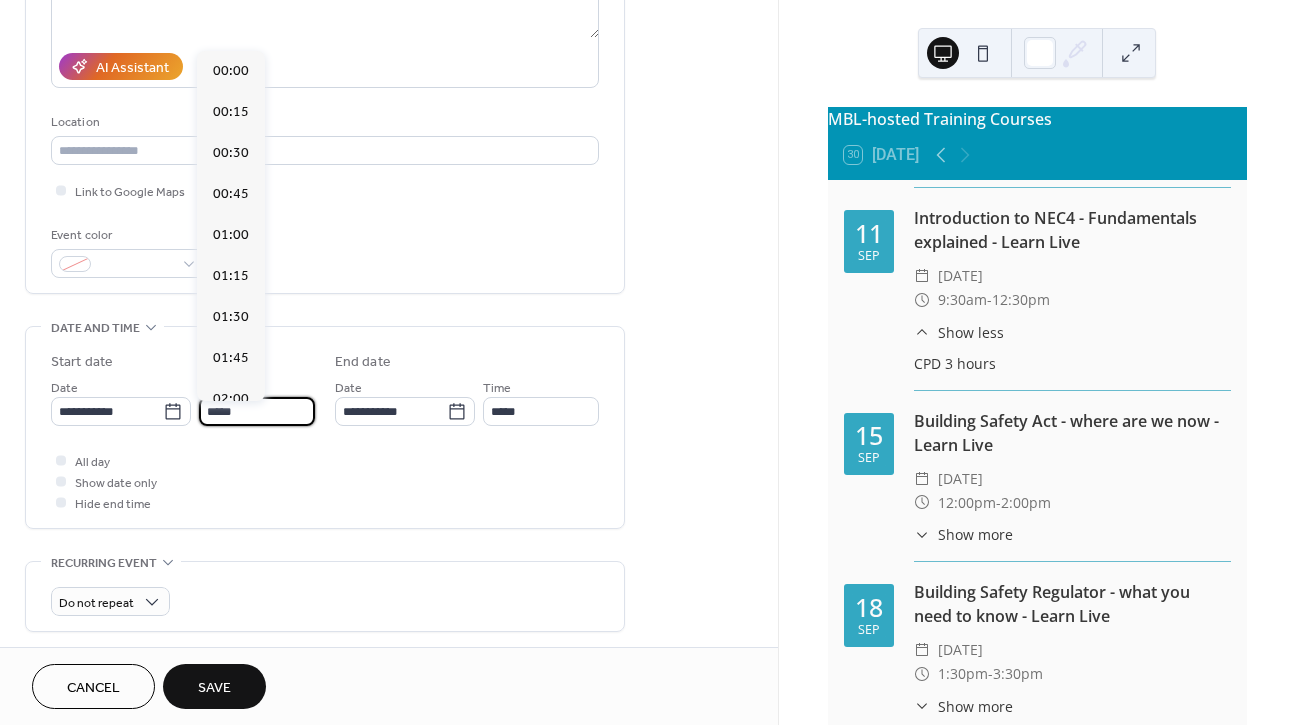 scroll, scrollTop: 1968, scrollLeft: 0, axis: vertical 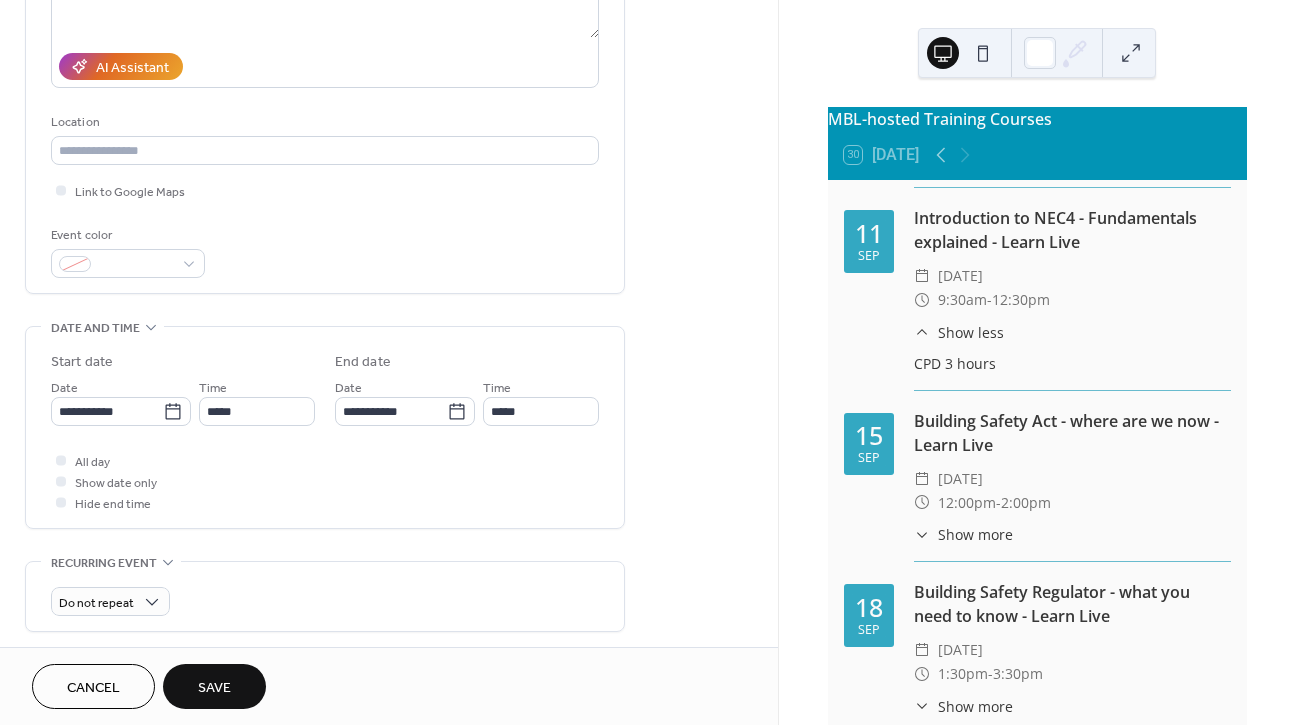 click on "Save" at bounding box center (214, 688) 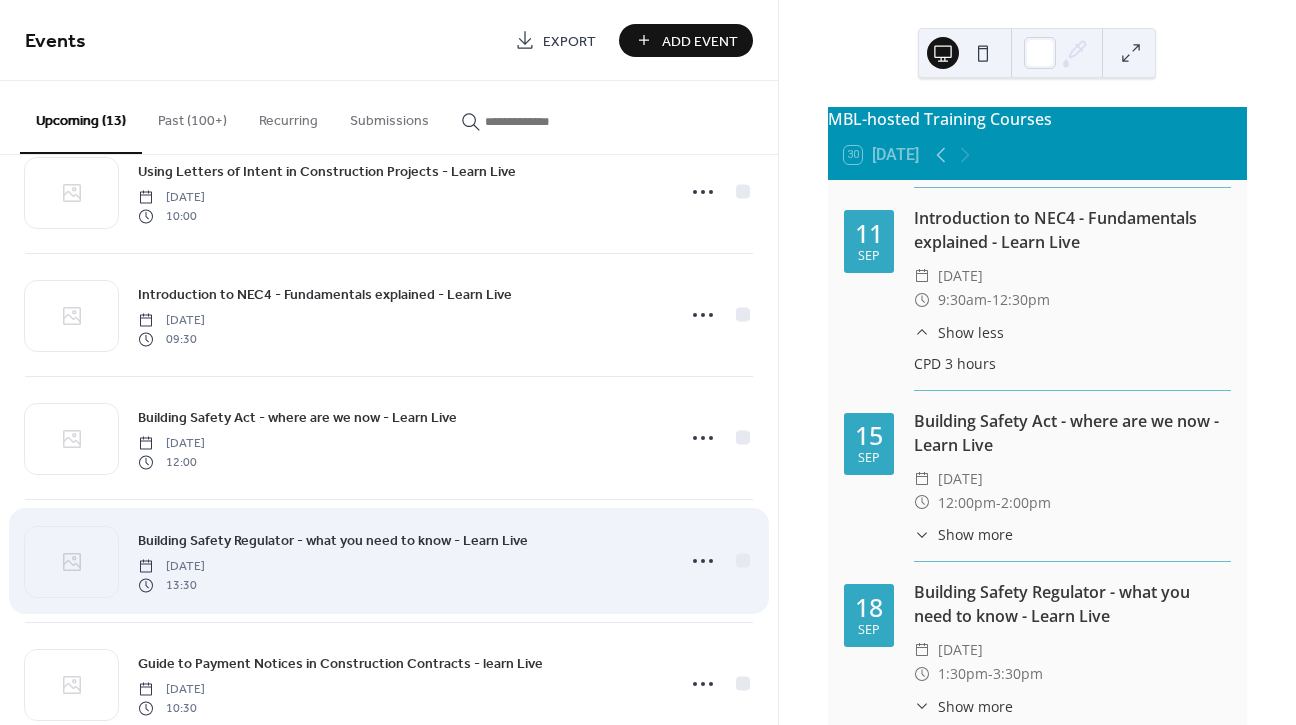 scroll, scrollTop: 179, scrollLeft: 0, axis: vertical 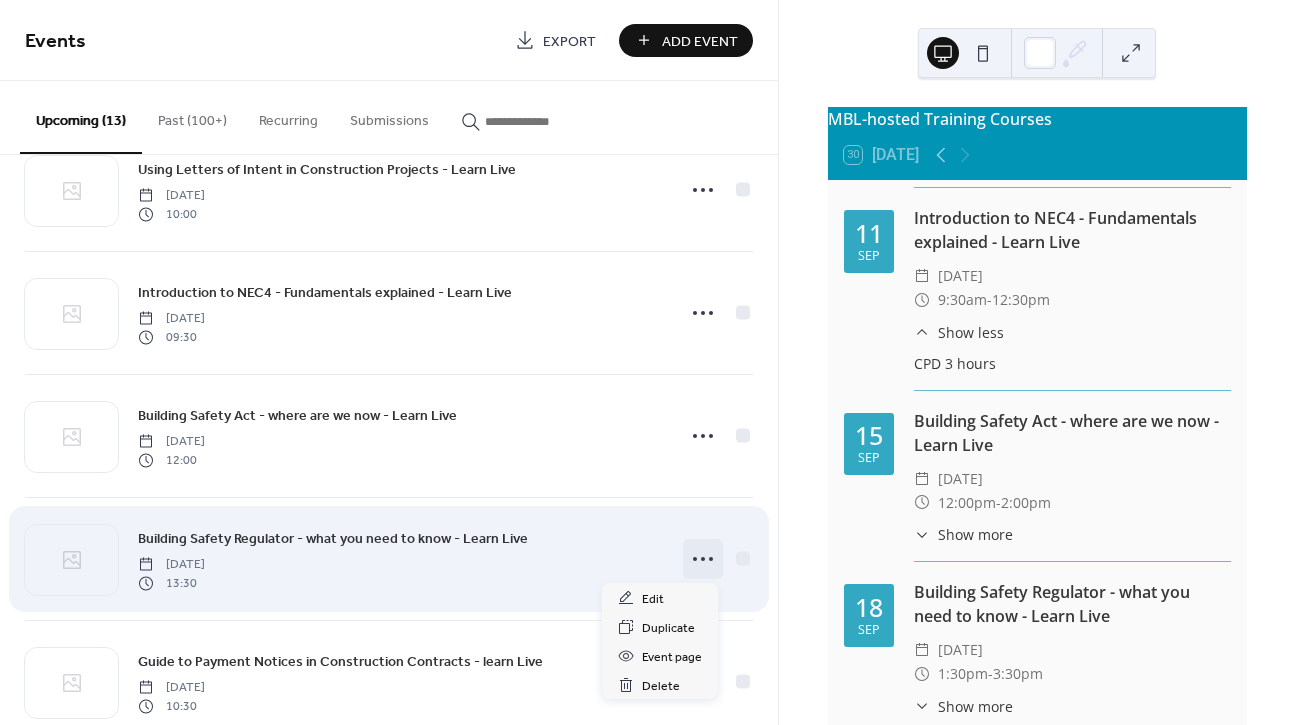 click 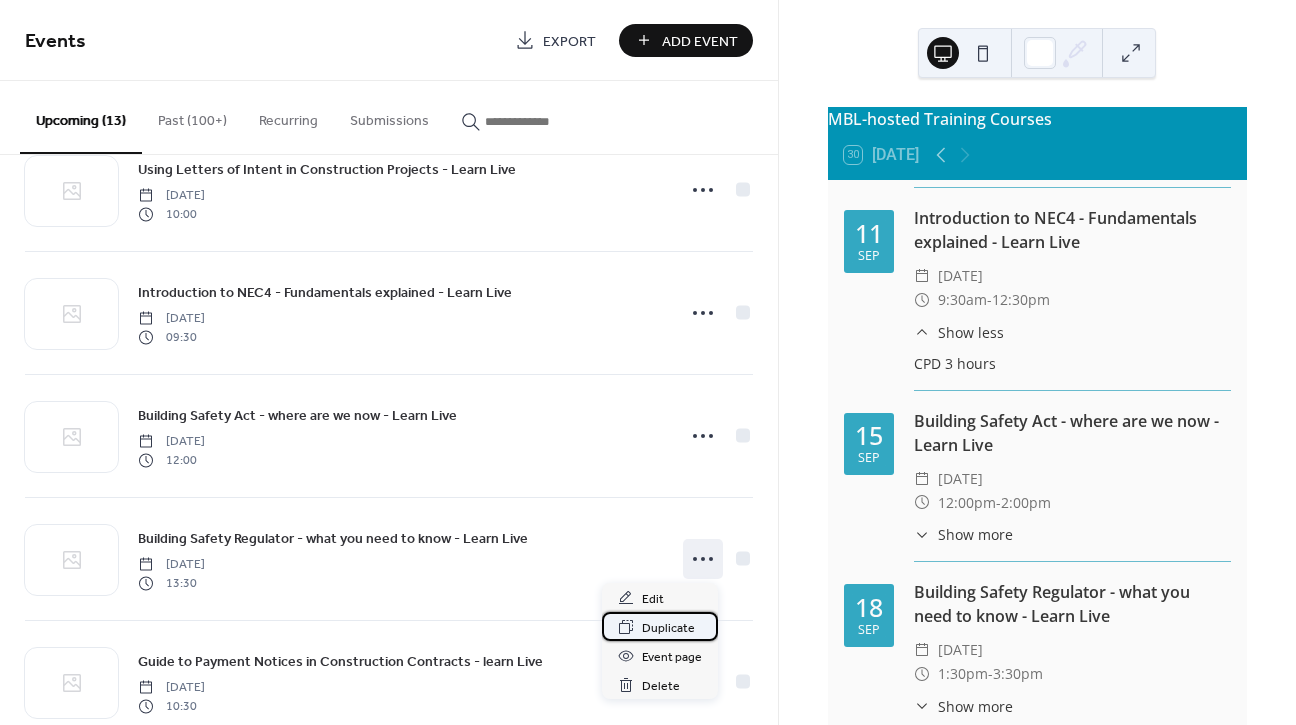click on "Duplicate" at bounding box center [668, 628] 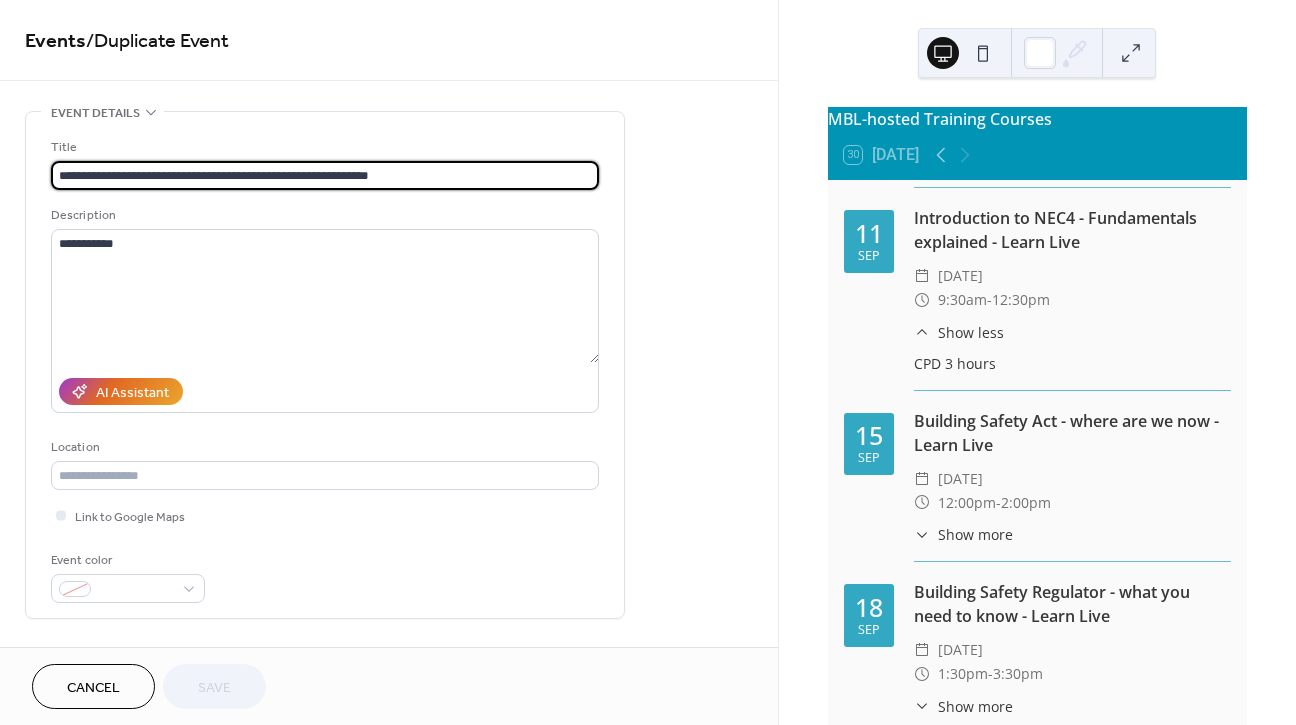 scroll, scrollTop: 337, scrollLeft: 0, axis: vertical 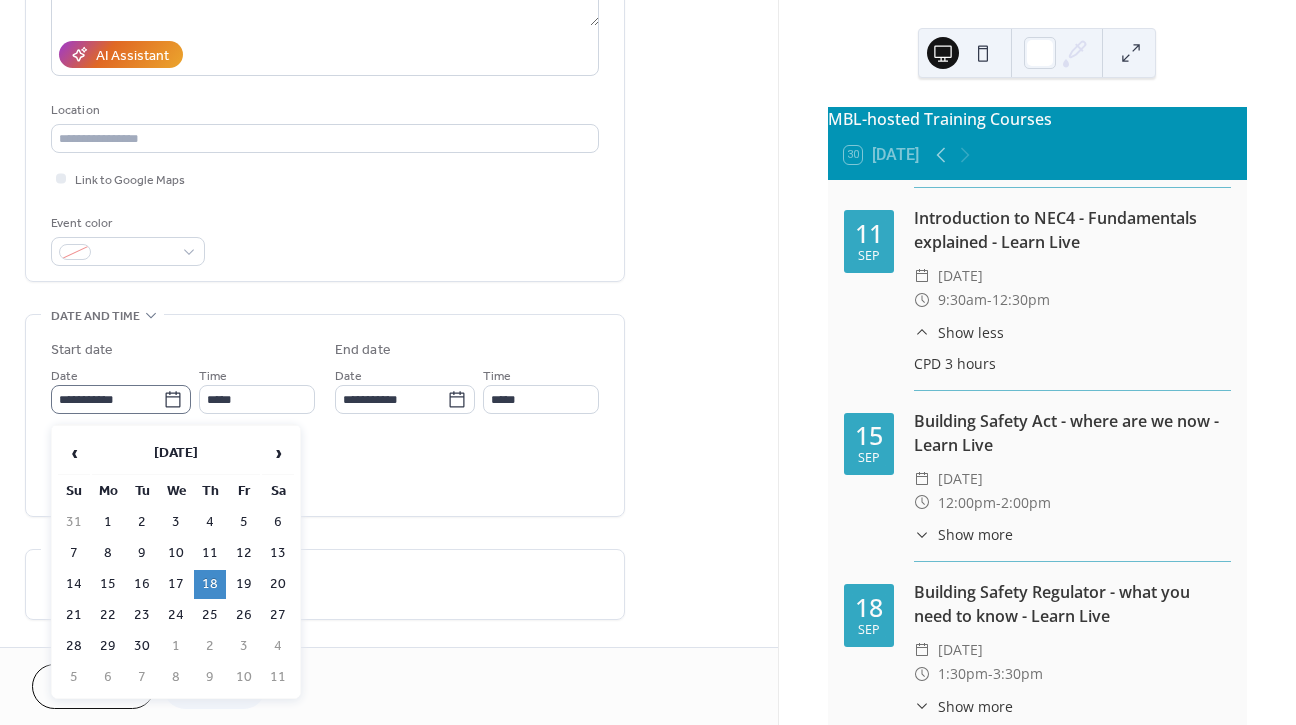 click 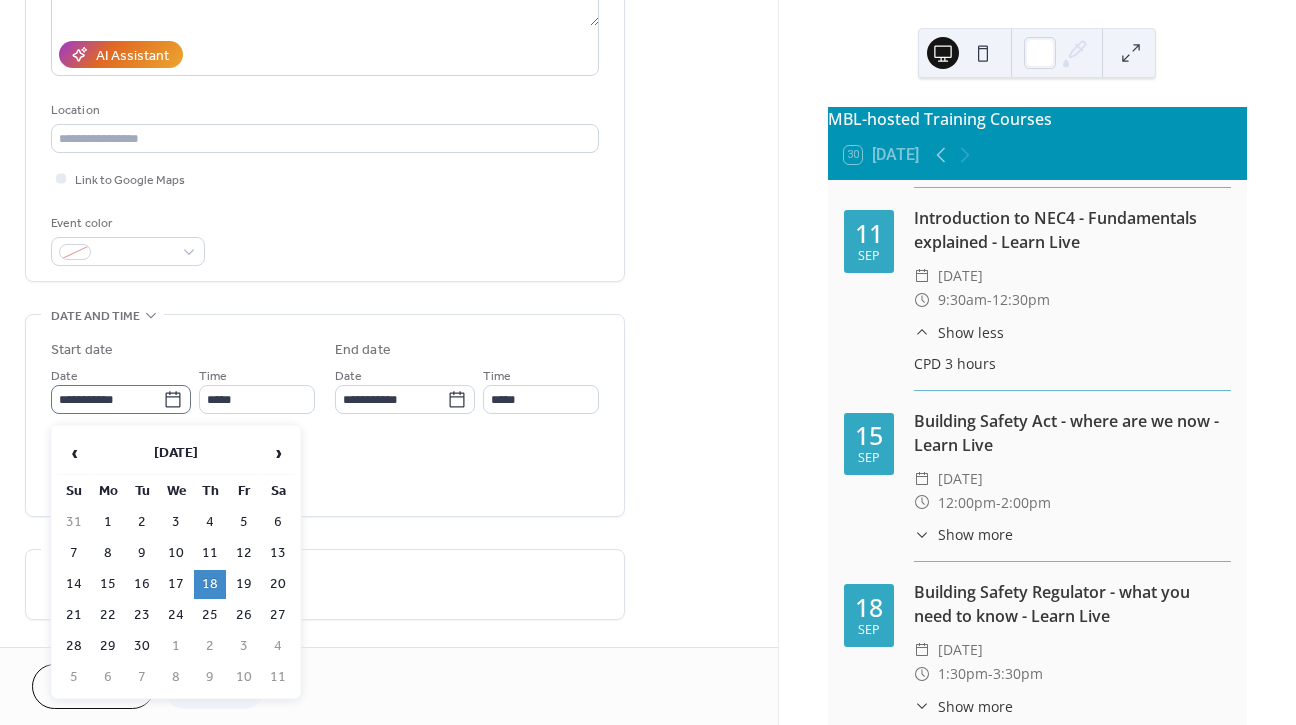 click on "**********" at bounding box center [107, 399] 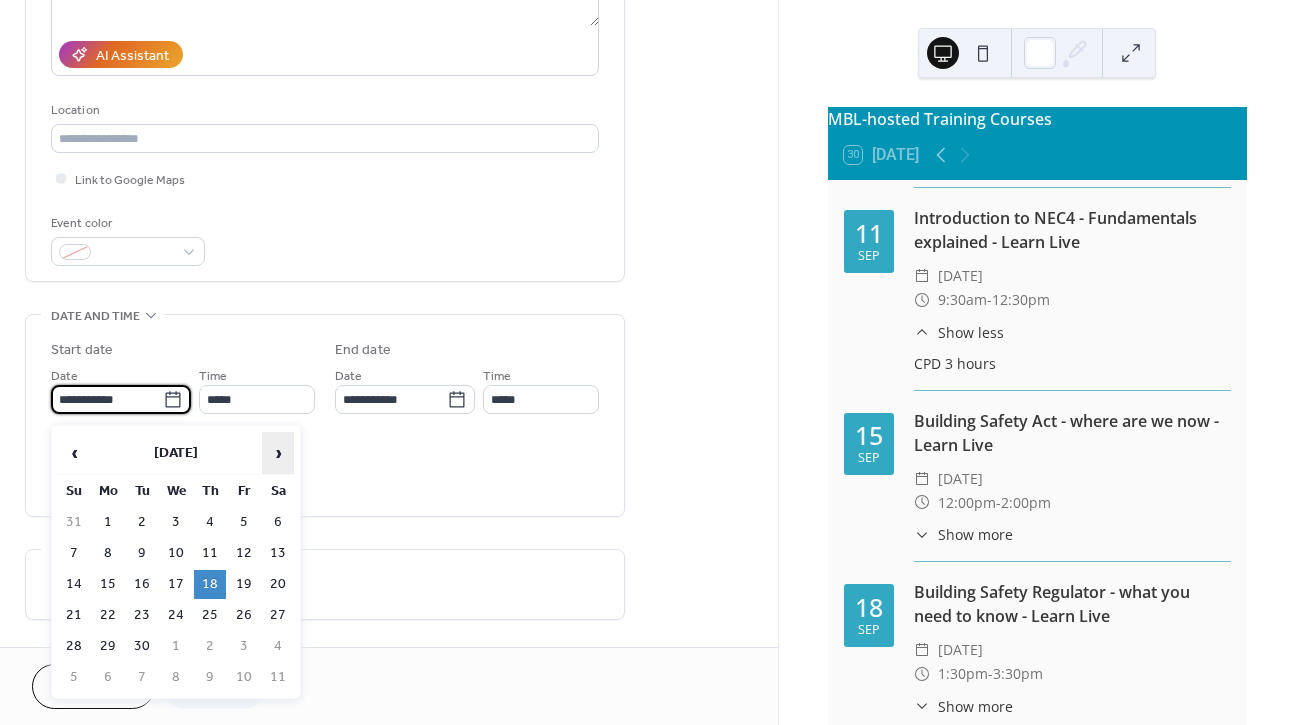 click on "›" at bounding box center (278, 453) 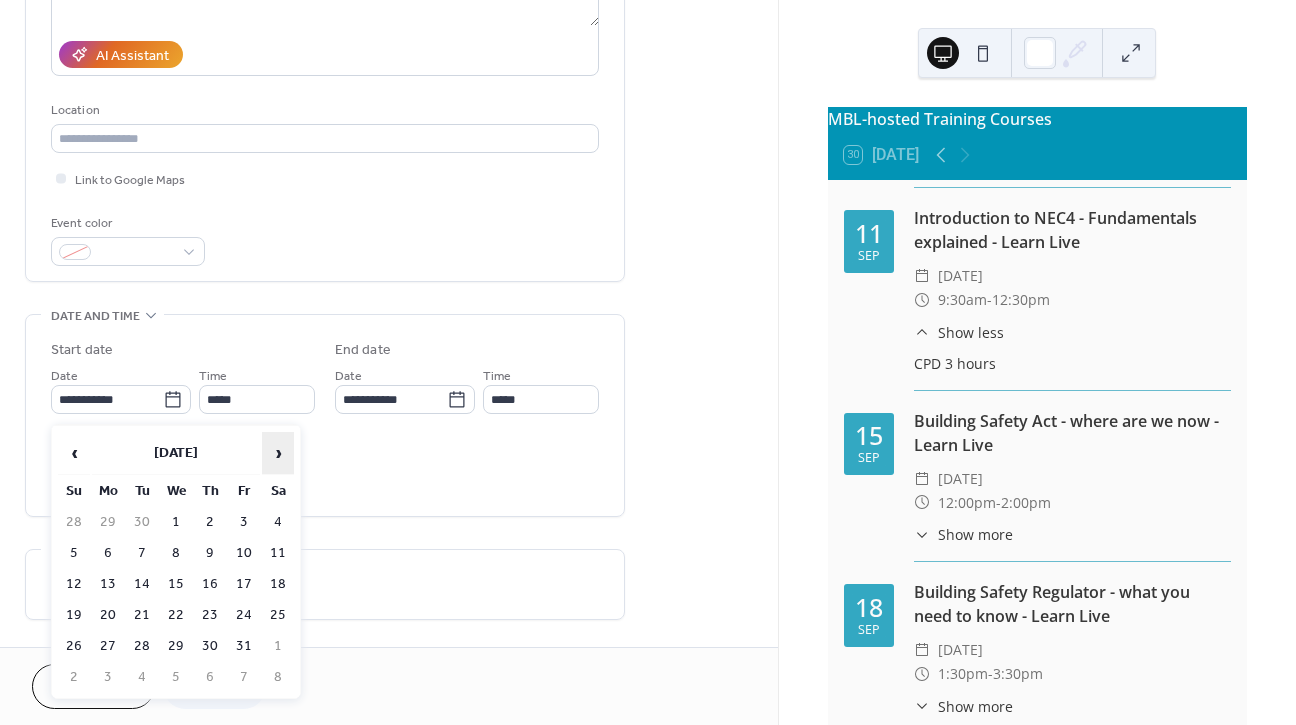 click on "›" at bounding box center [278, 453] 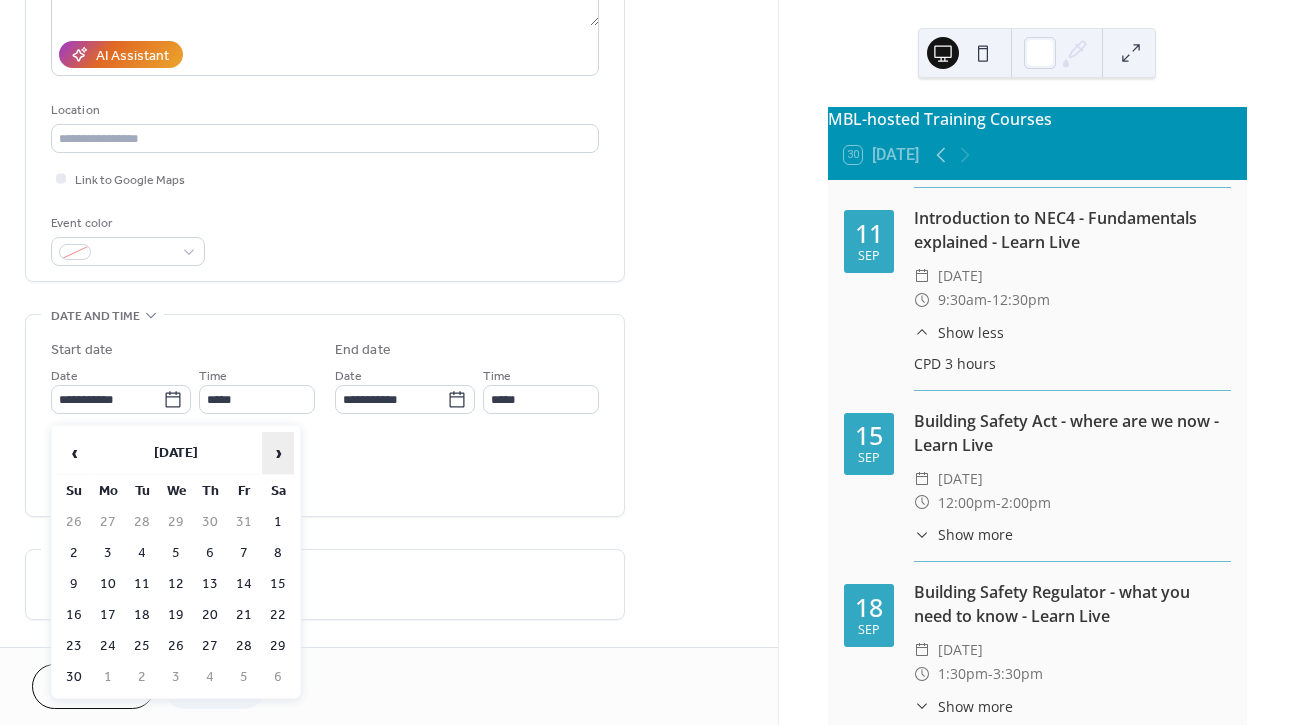click on "›" at bounding box center (278, 453) 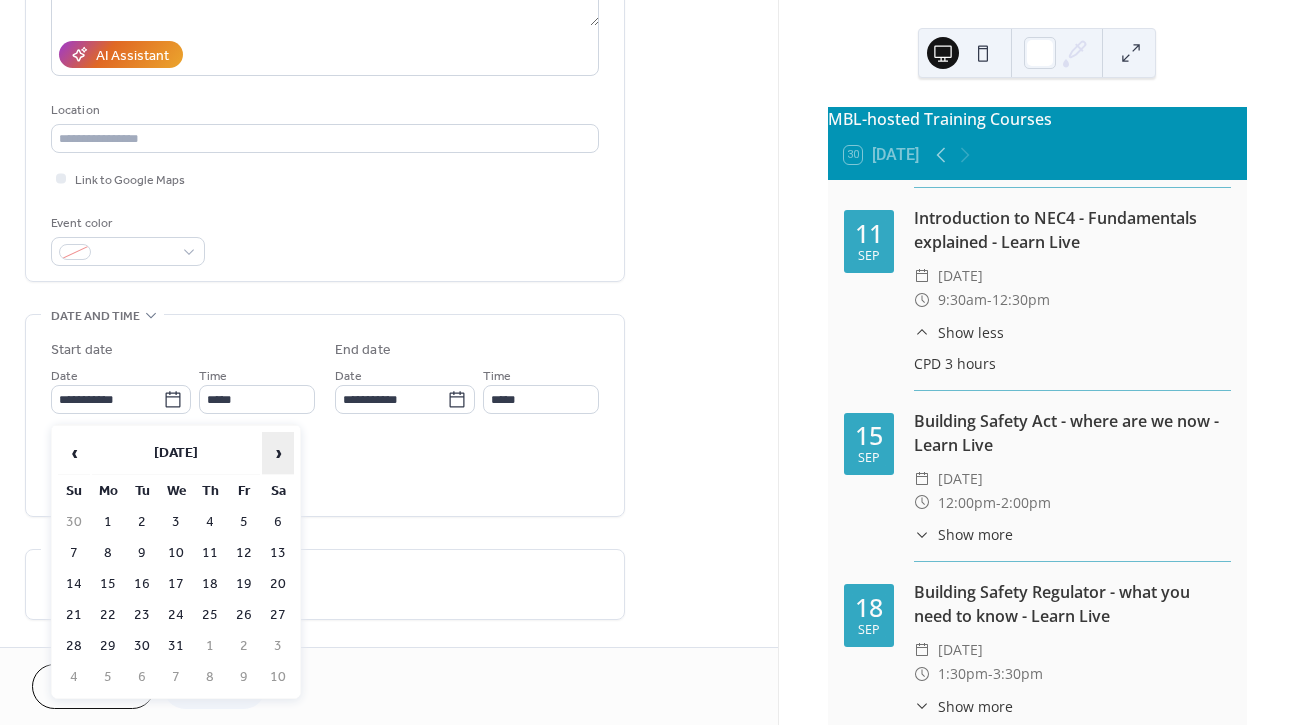 click on "›" at bounding box center [278, 453] 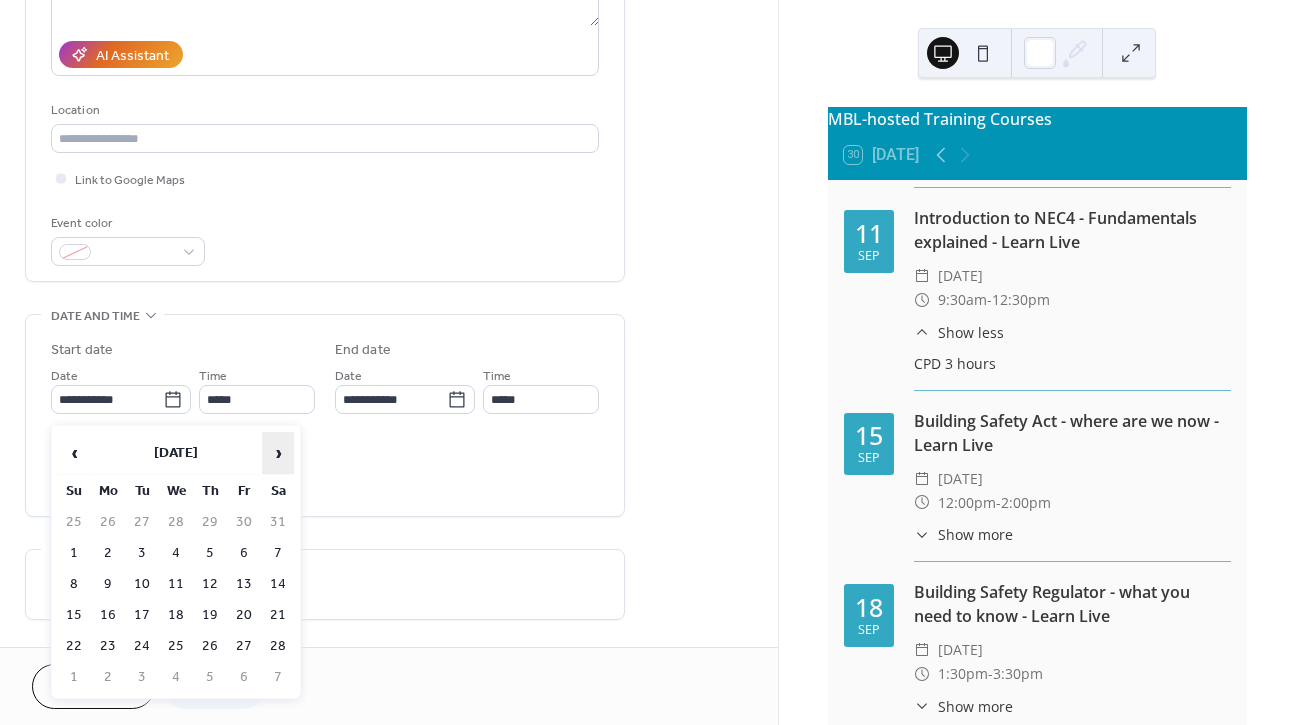 click on "›" at bounding box center (278, 453) 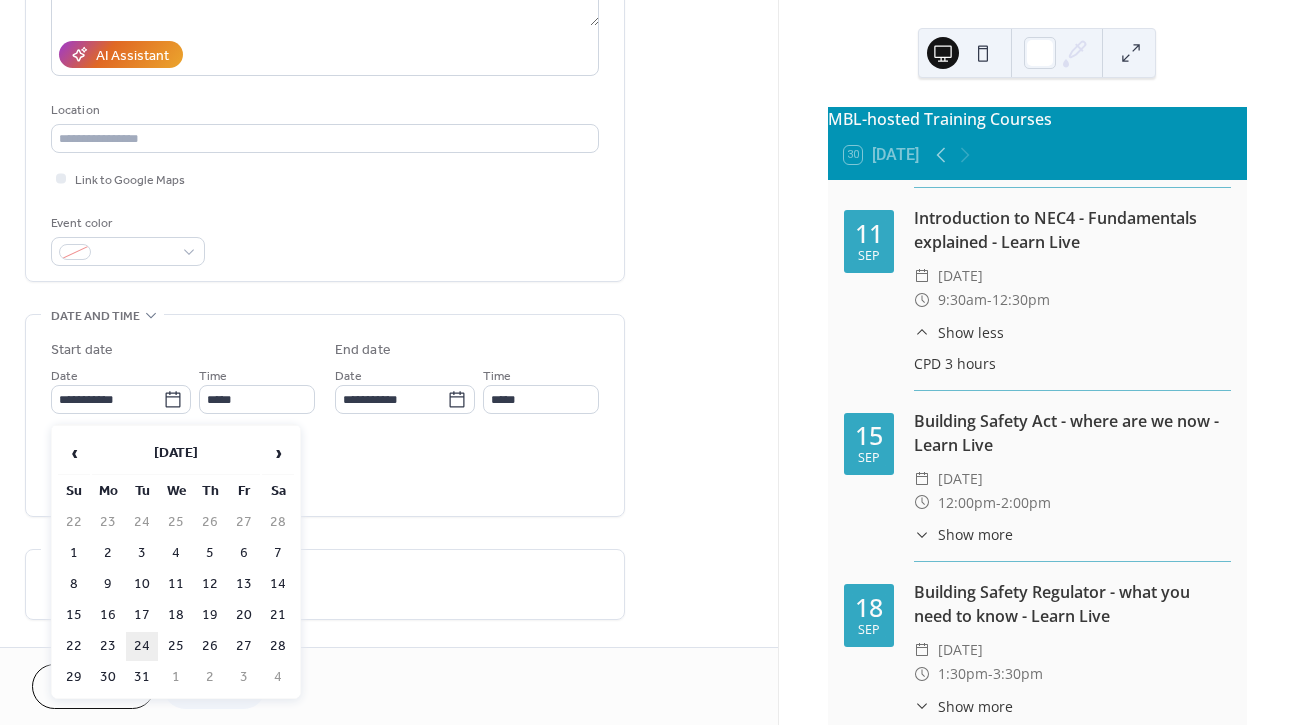 click on "24" at bounding box center (142, 646) 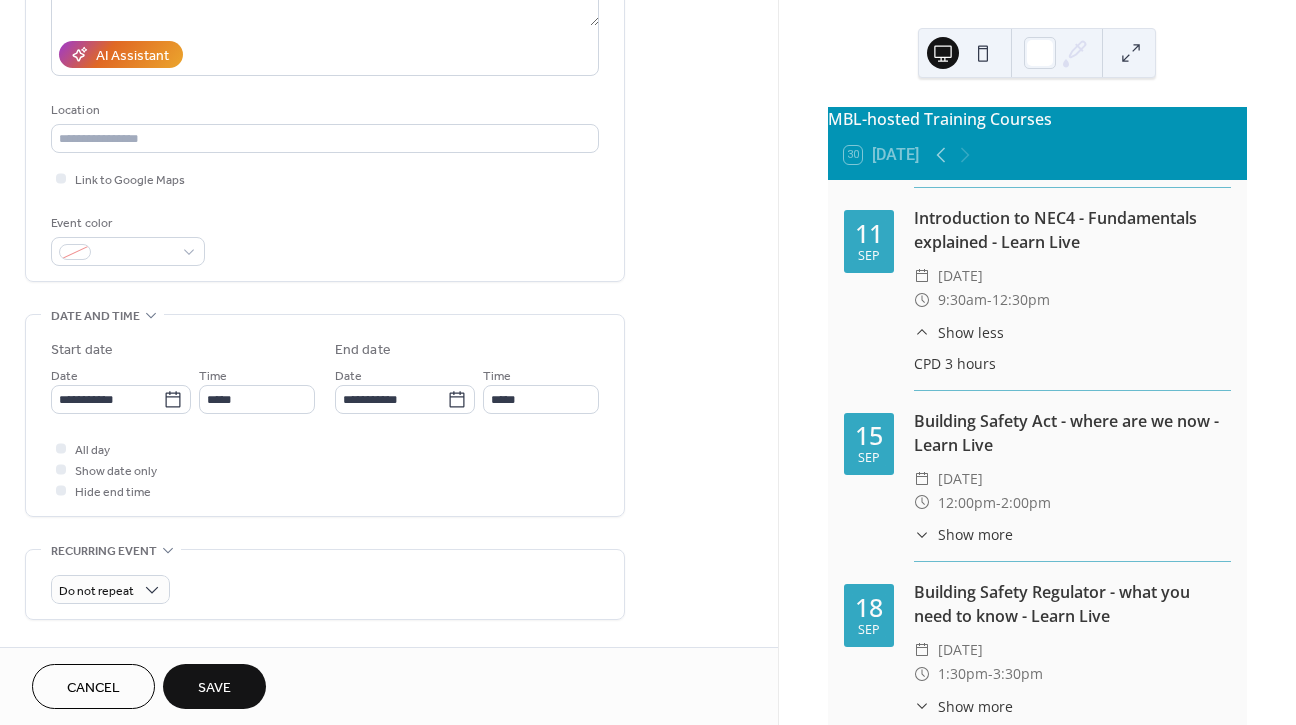 type on "**********" 